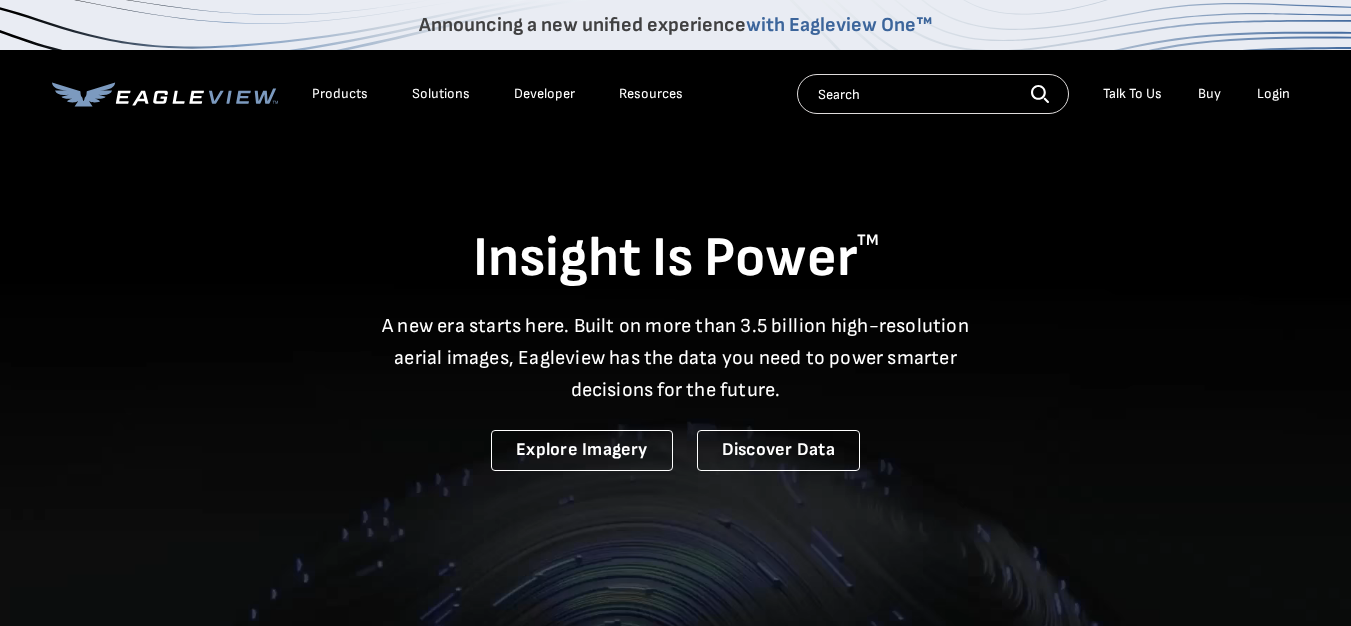 scroll, scrollTop: 0, scrollLeft: 0, axis: both 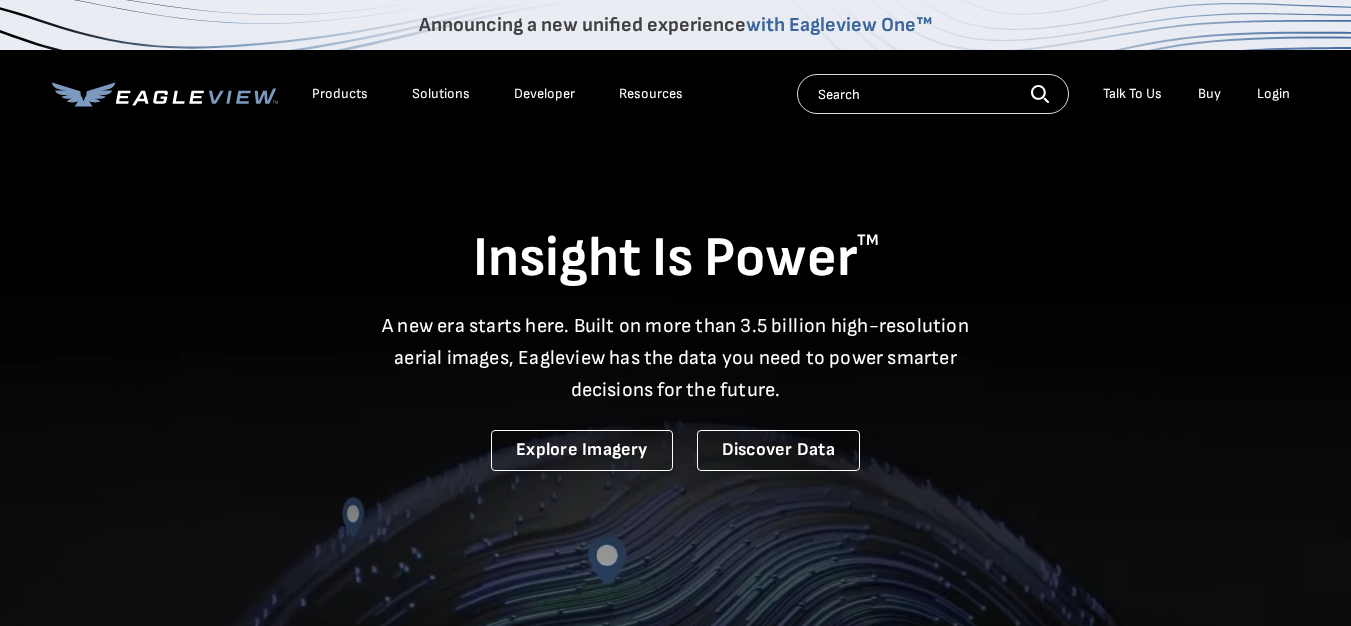 click on "Login" at bounding box center (1273, 94) 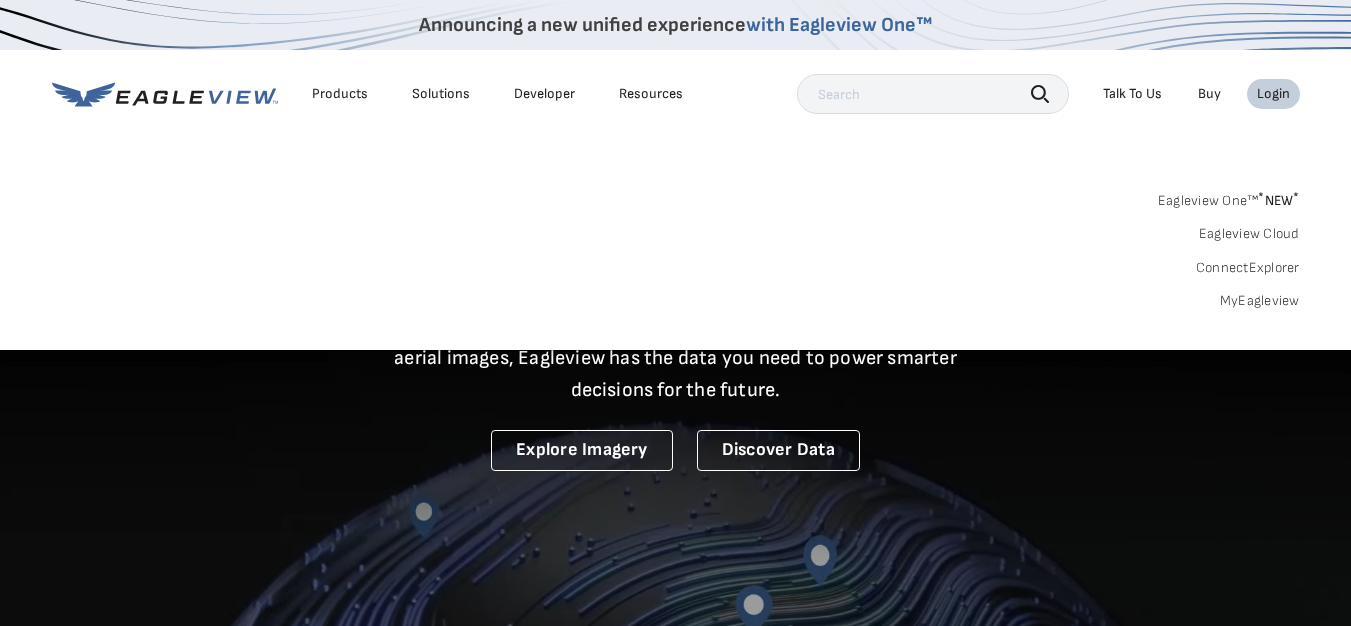 click on "Login" at bounding box center [1273, 94] 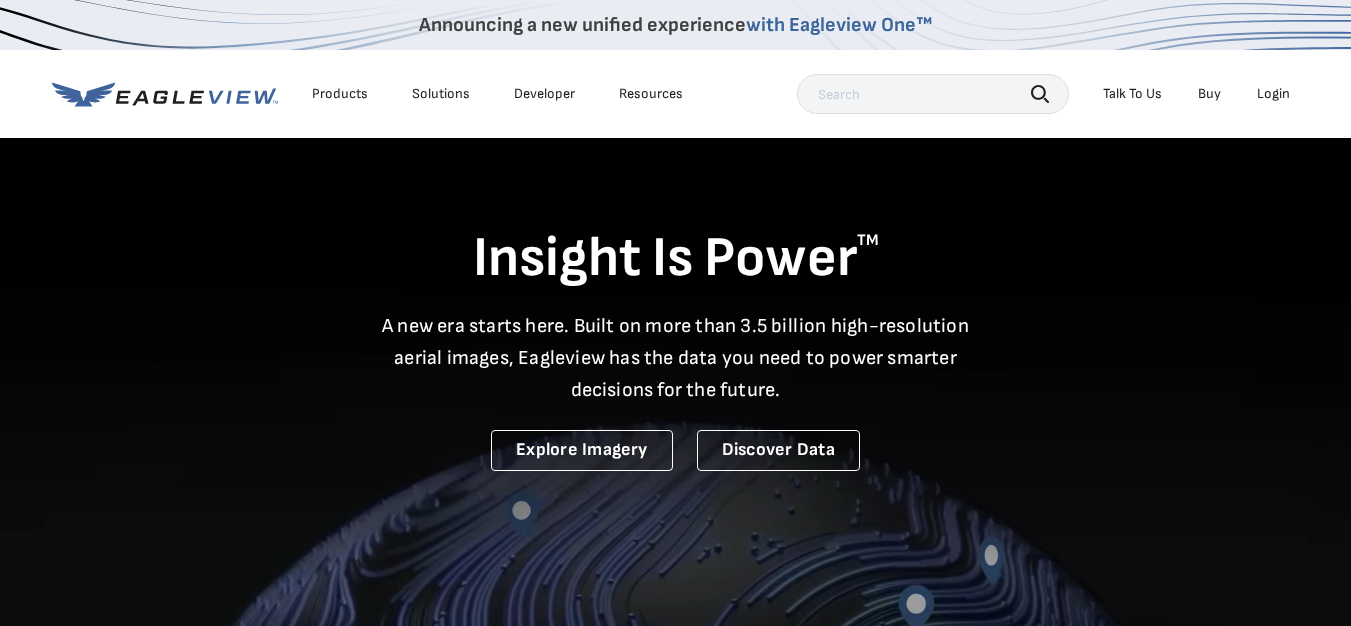 click on "Login" at bounding box center (1273, 94) 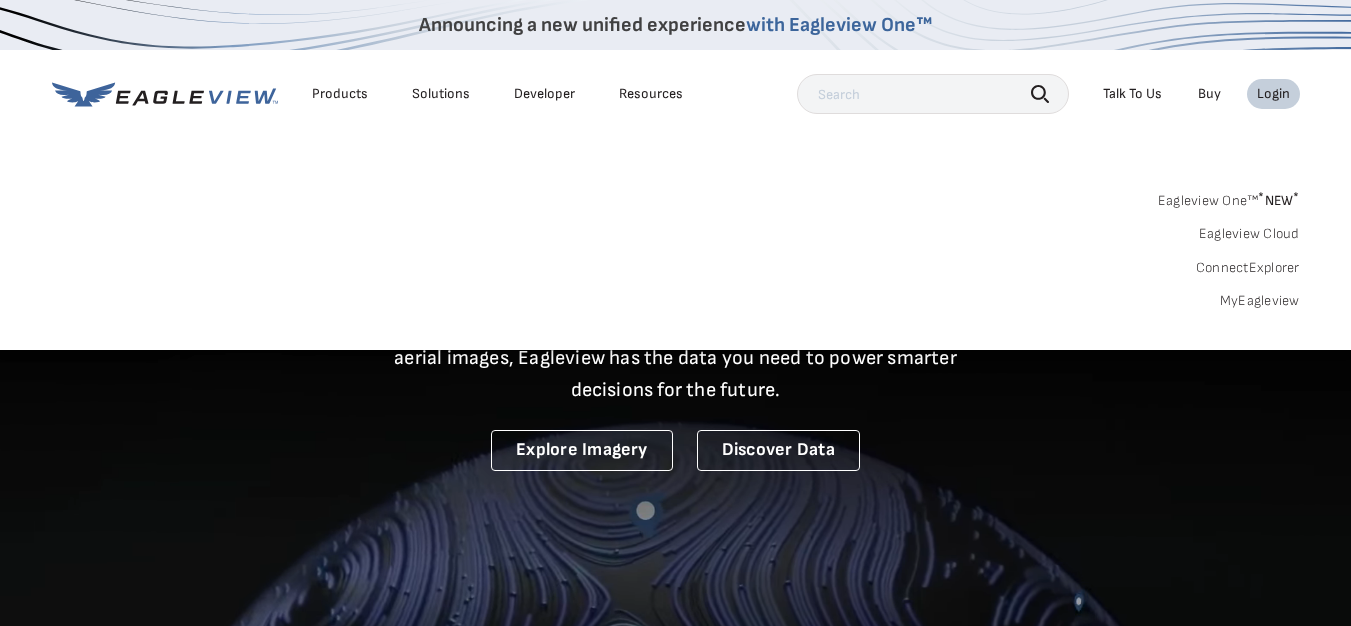 click on "Eagleview One™  * NEW *" at bounding box center [1229, 197] 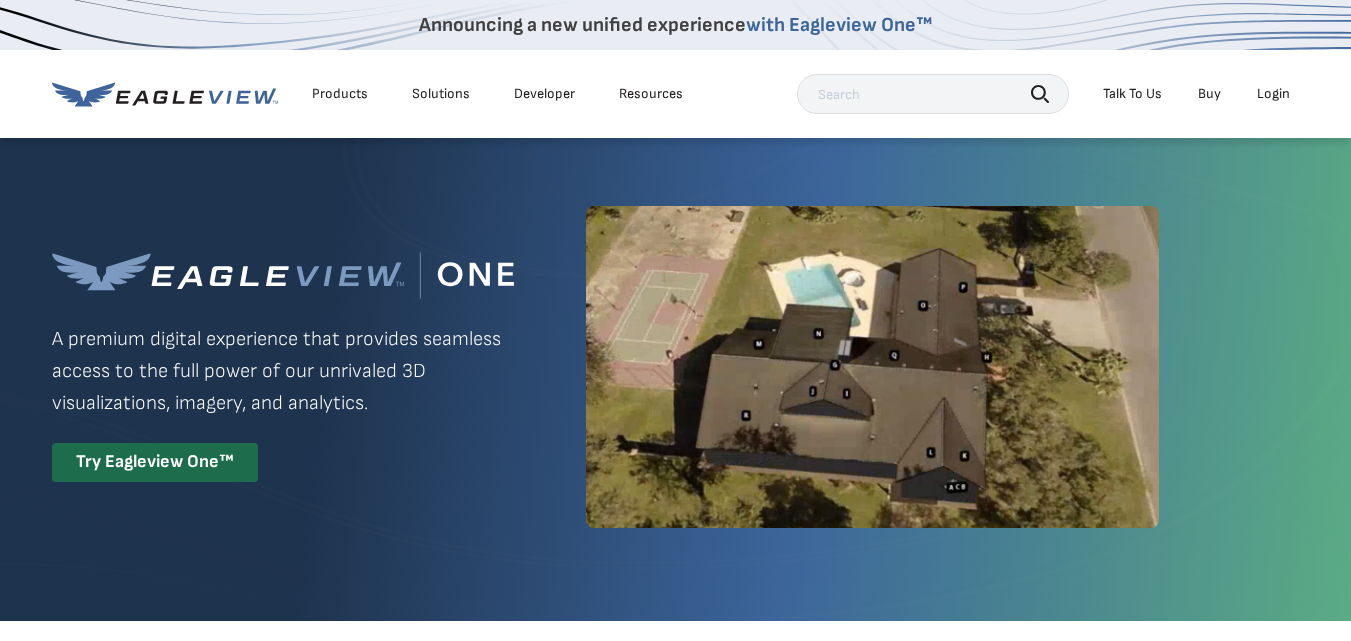 scroll, scrollTop: 0, scrollLeft: 0, axis: both 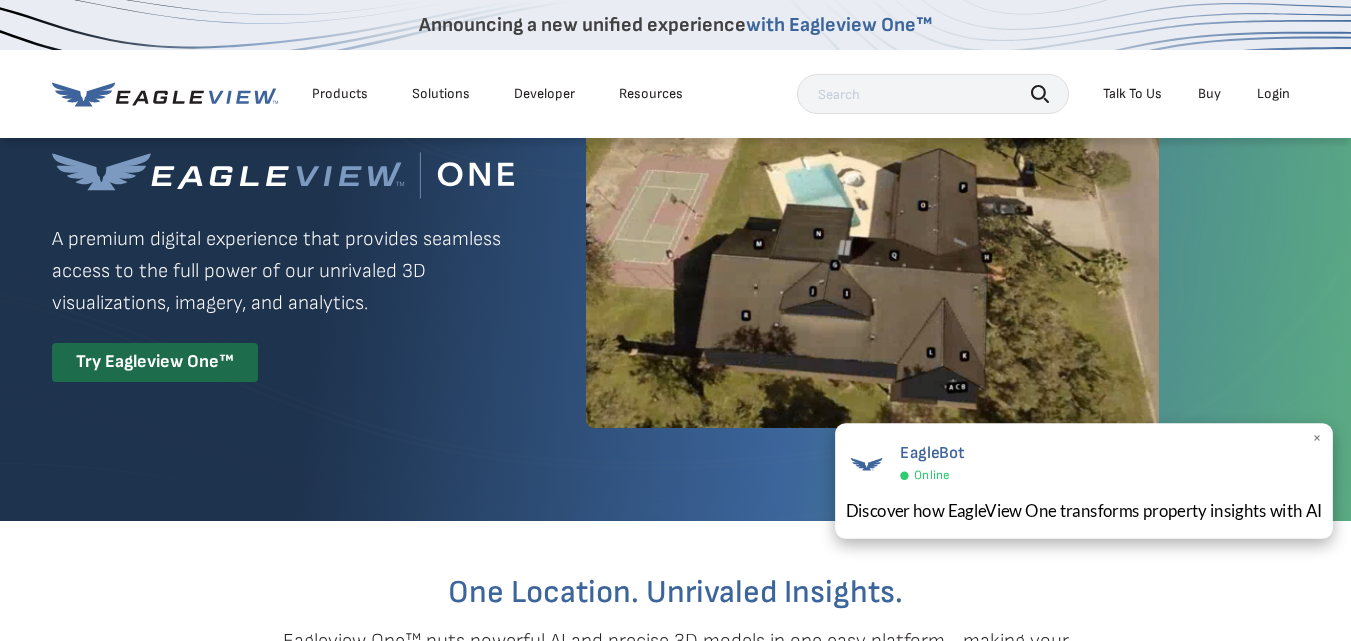 click on "×" at bounding box center [1317, 439] 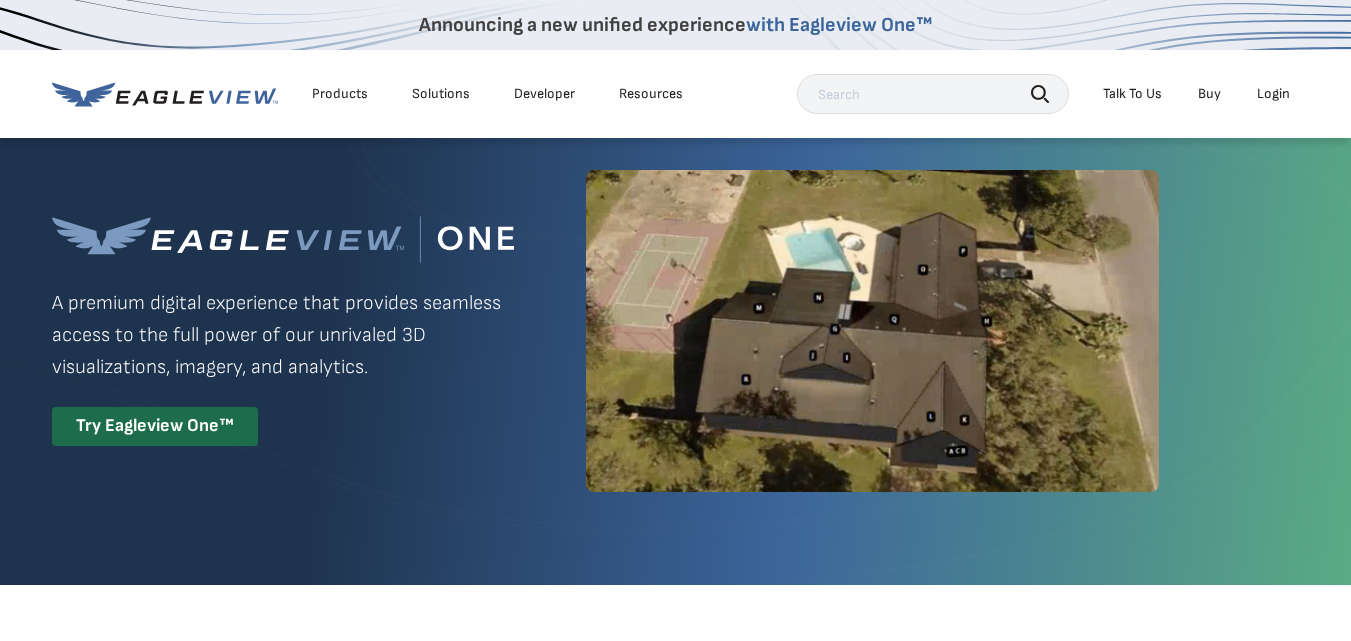 scroll, scrollTop: 0, scrollLeft: 0, axis: both 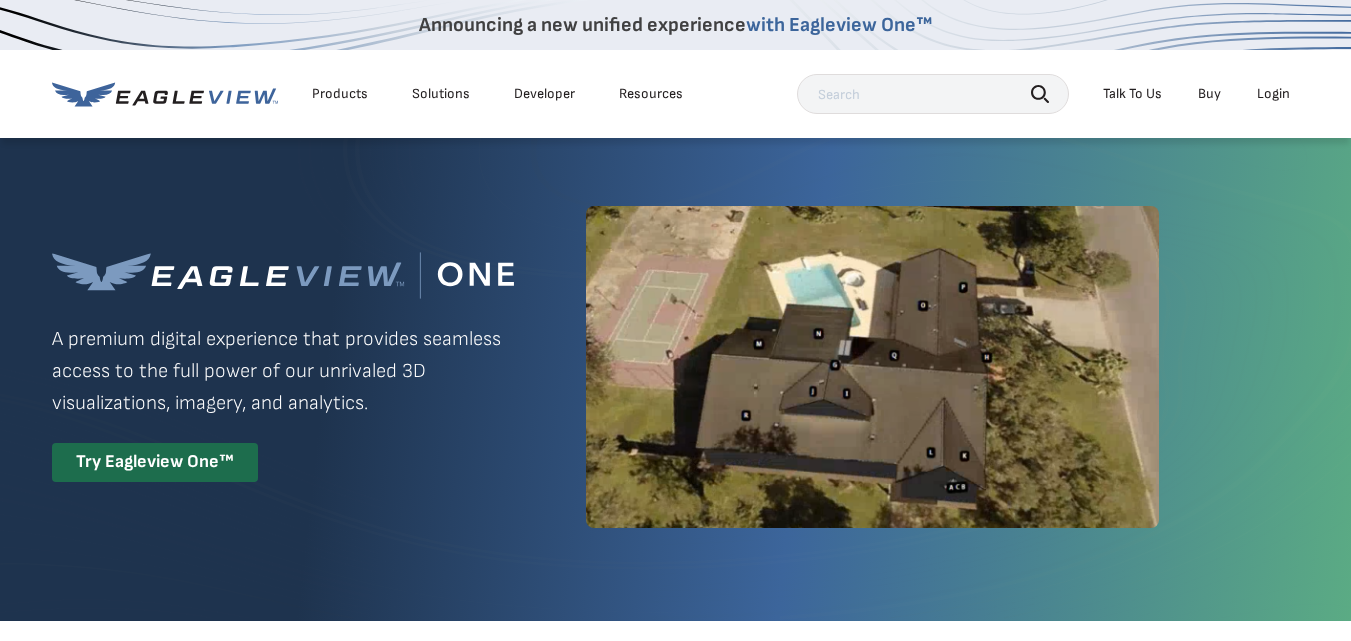 click on "Login" at bounding box center (1273, 94) 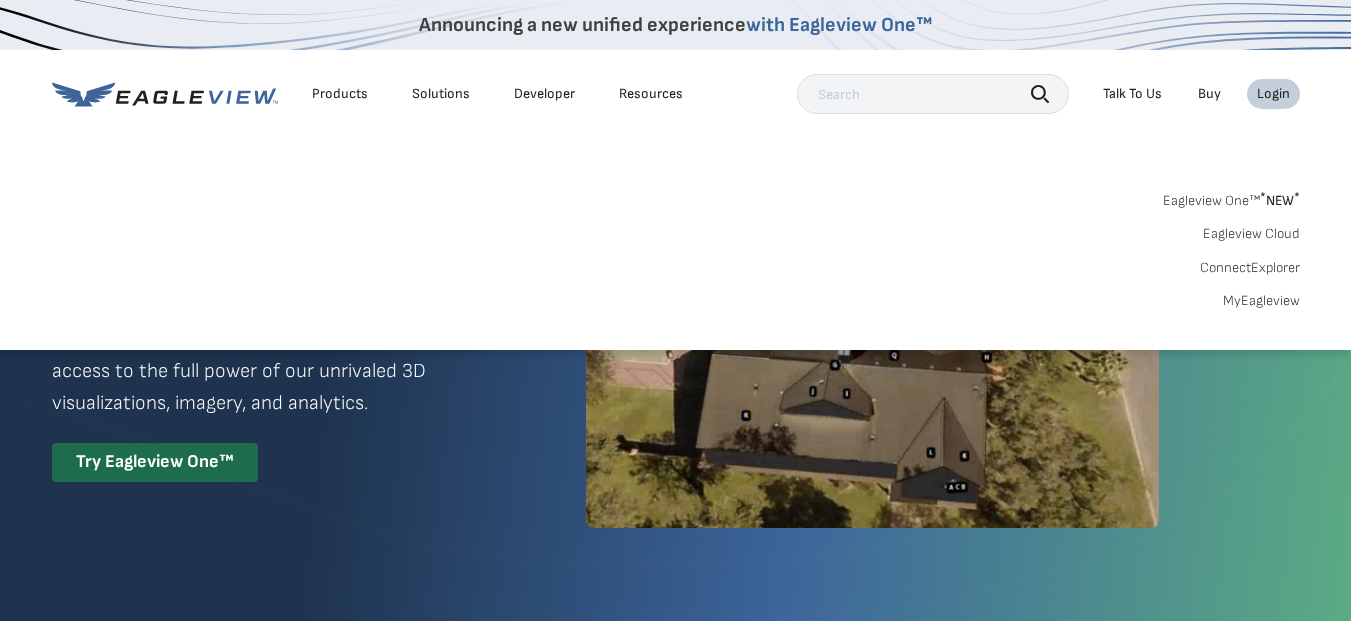 click on "Eagleview One™  * NEW *" at bounding box center [1231, 197] 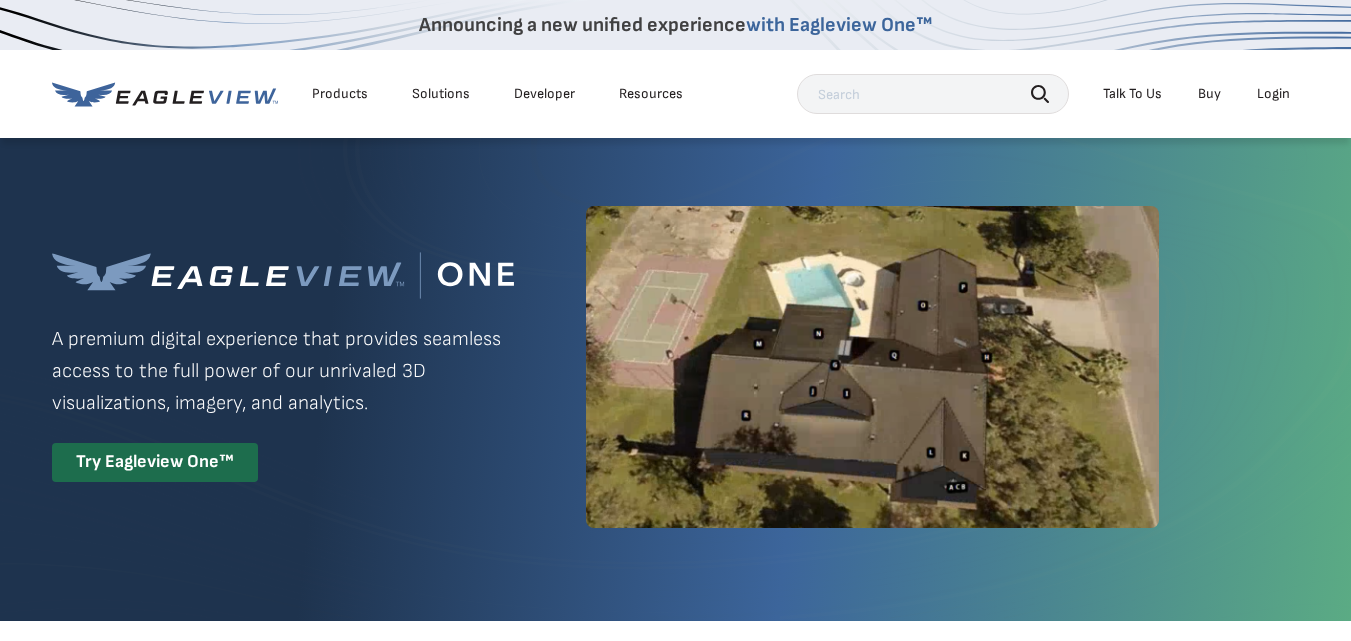 scroll, scrollTop: 0, scrollLeft: 0, axis: both 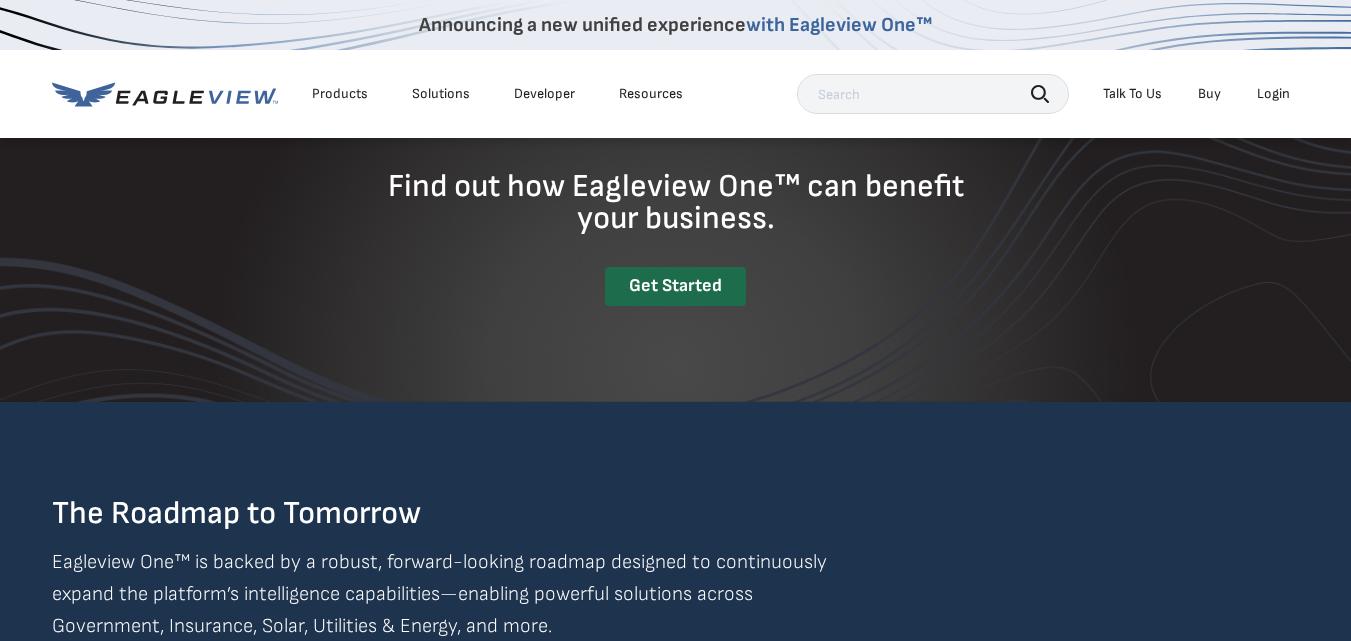 click on "Login" at bounding box center (1273, 94) 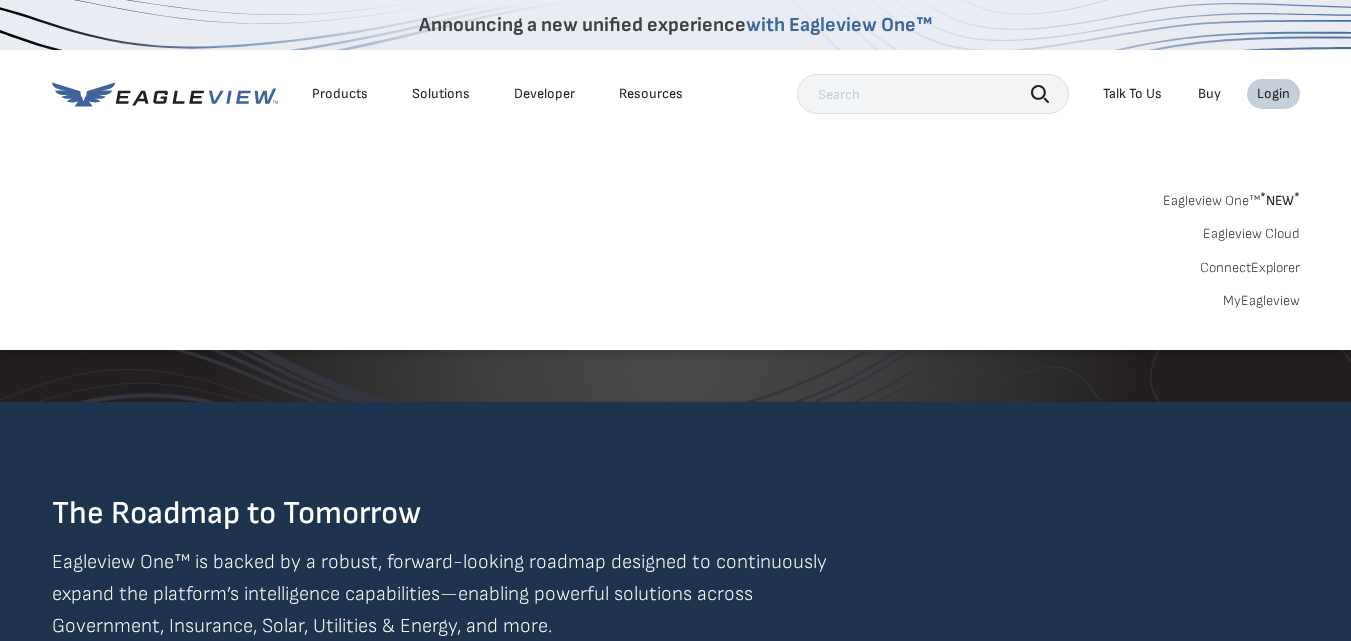 click on "MyEagleview" at bounding box center [1261, 301] 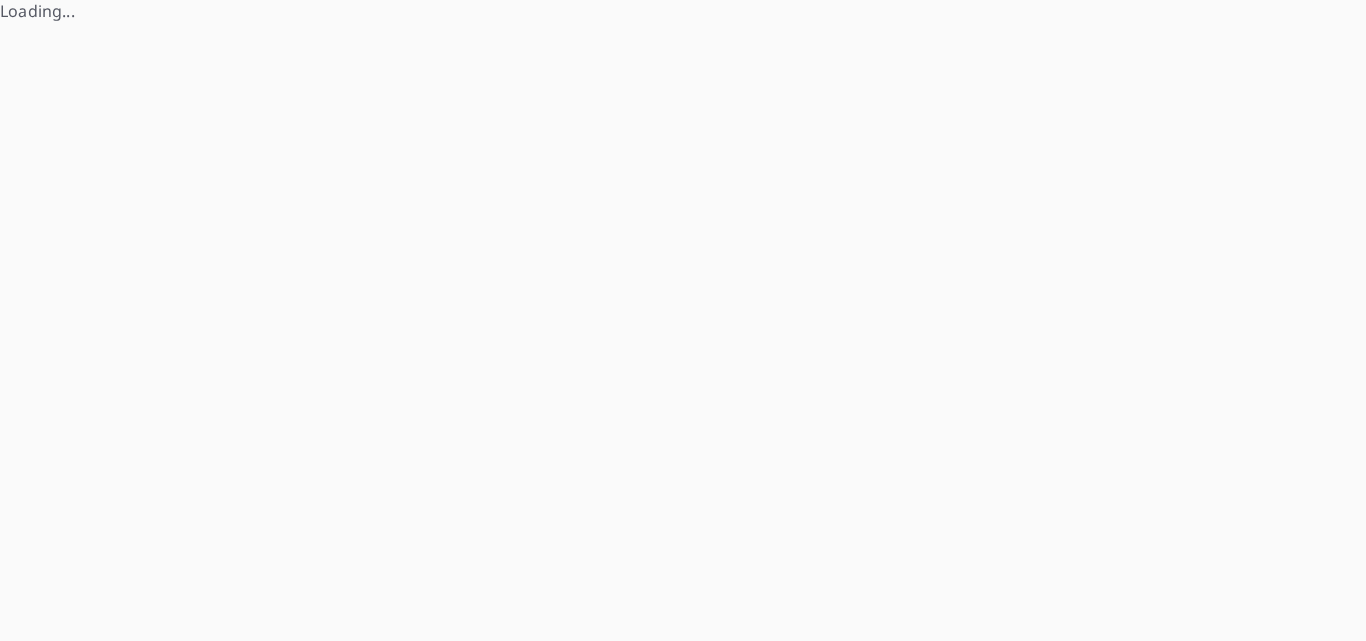 scroll, scrollTop: 0, scrollLeft: 0, axis: both 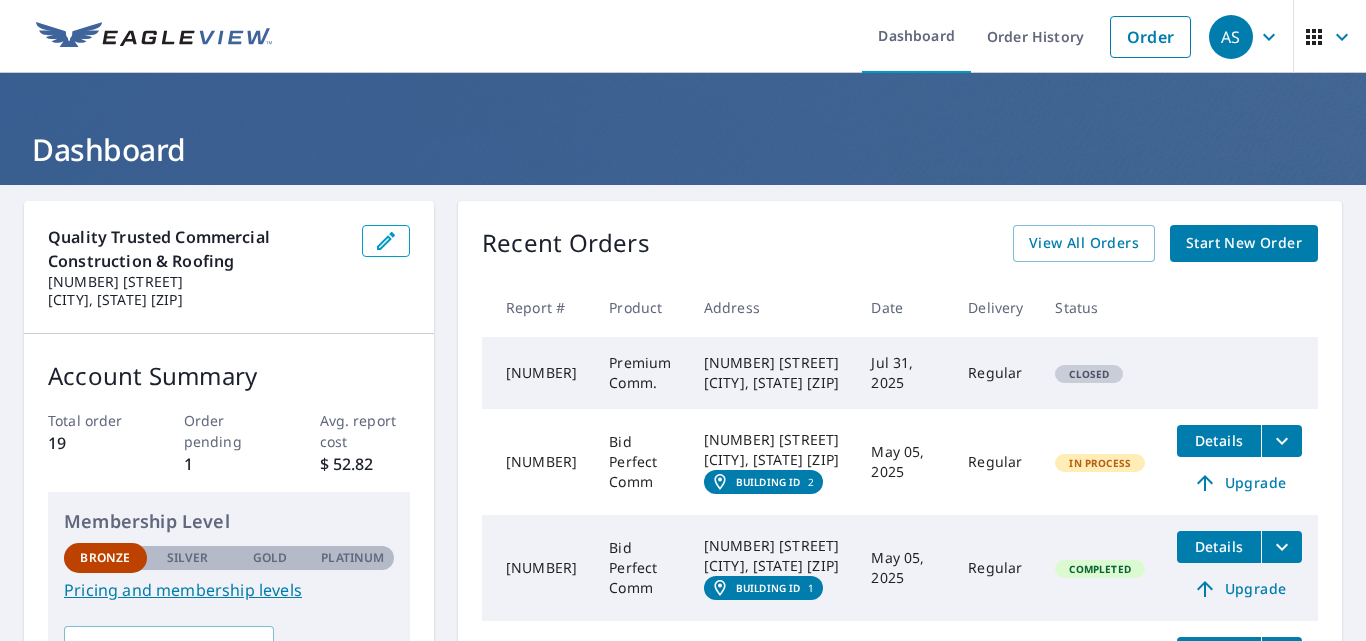 drag, startPoint x: 1056, startPoint y: 256, endPoint x: 930, endPoint y: 230, distance: 128.65457 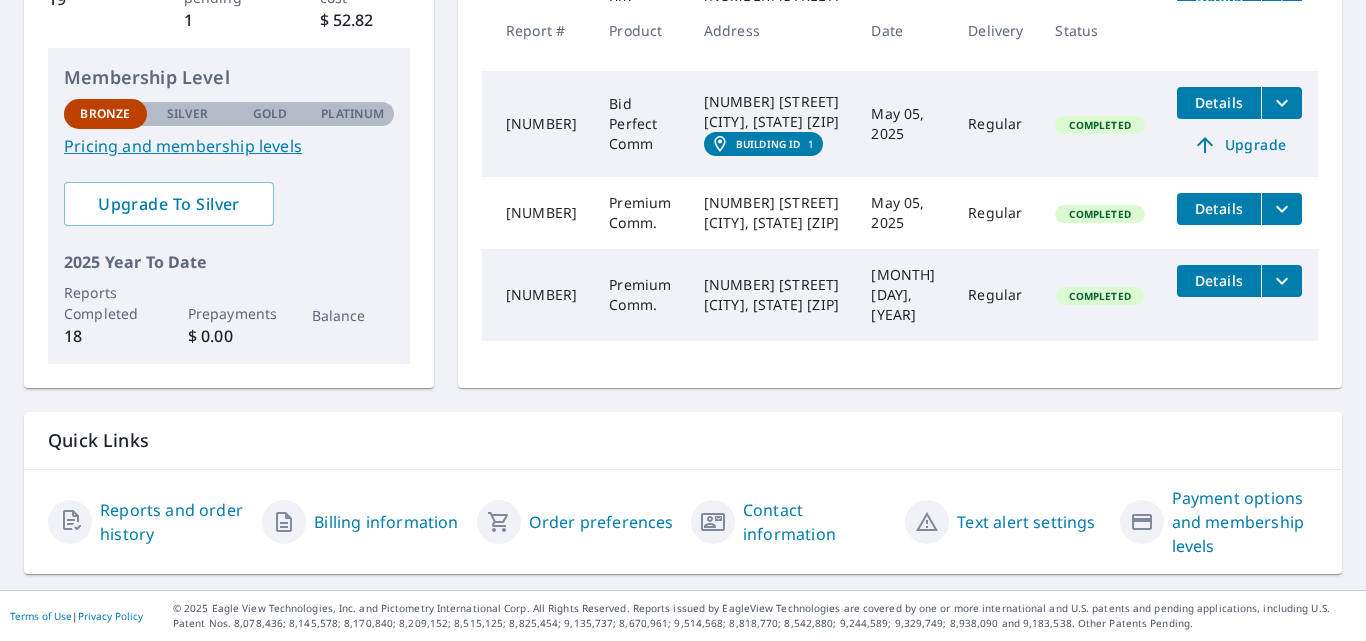 scroll, scrollTop: 0, scrollLeft: 0, axis: both 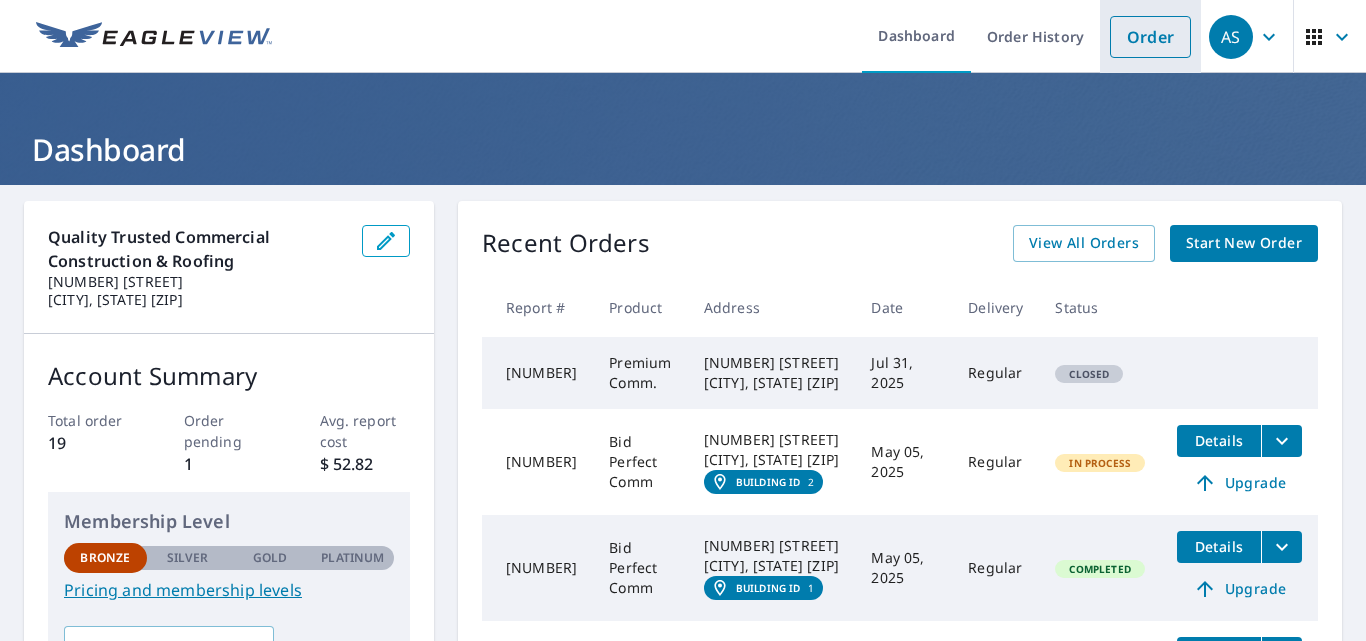 click on "Order" at bounding box center [1150, 37] 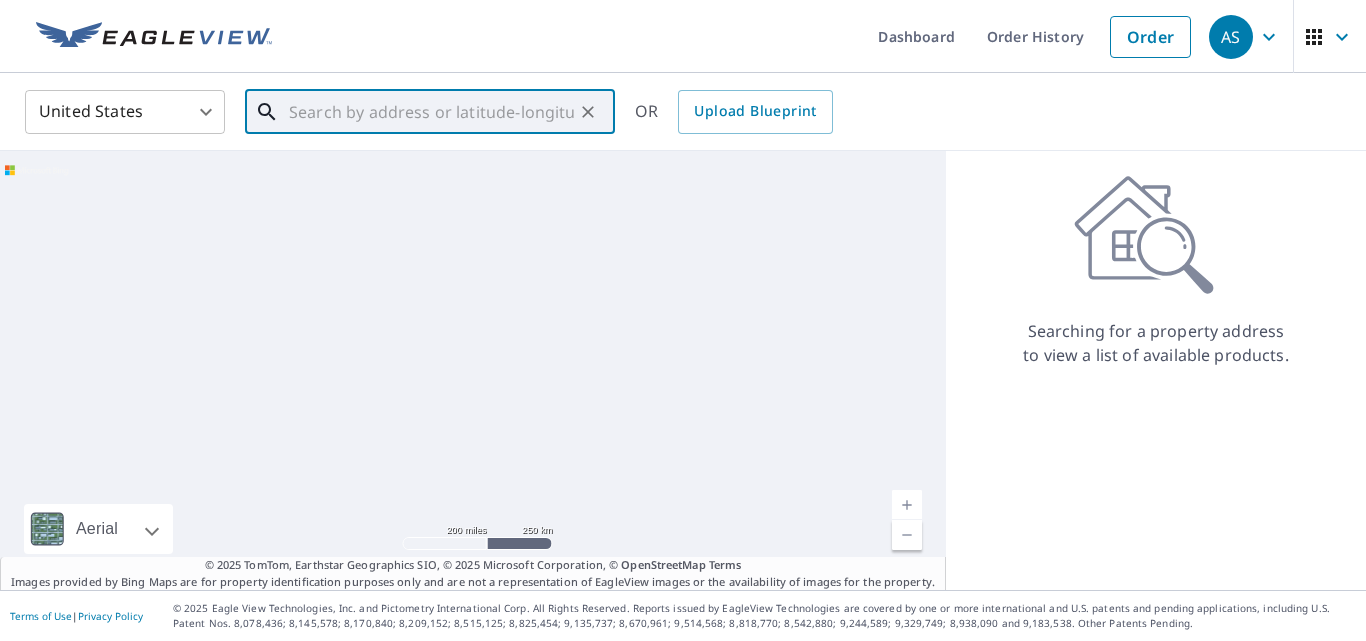 click at bounding box center [431, 112] 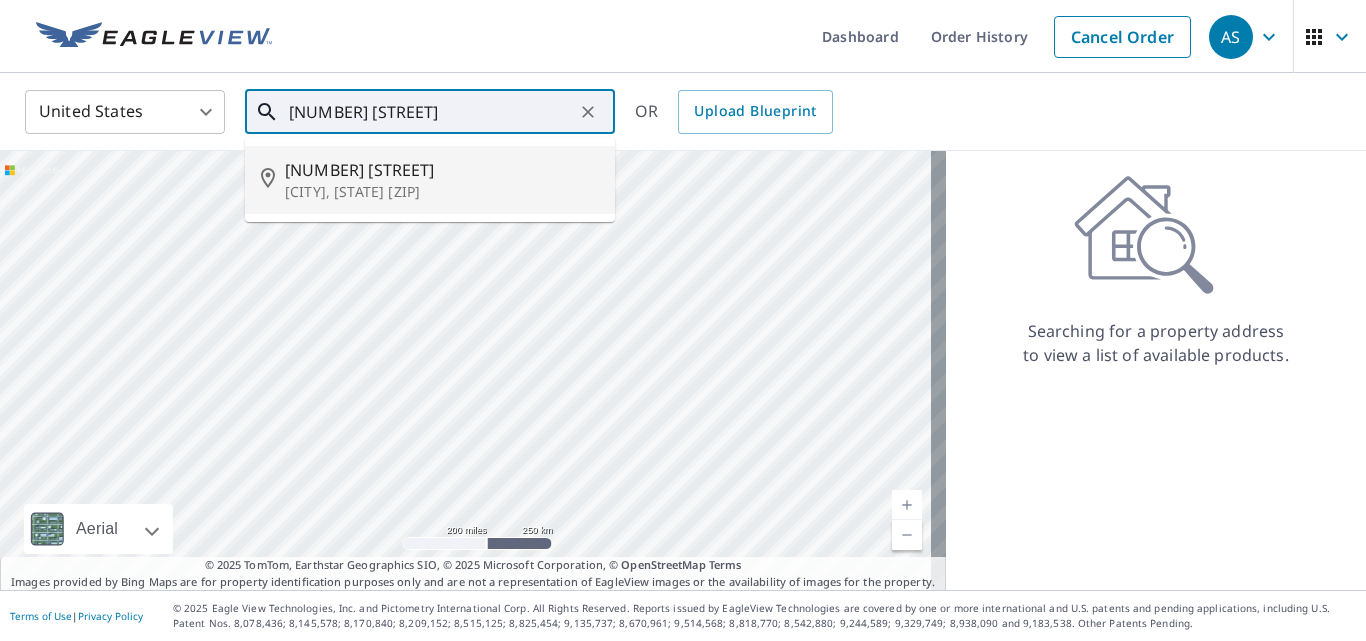 click on "Cottage Grove, MN 55016" at bounding box center [442, 192] 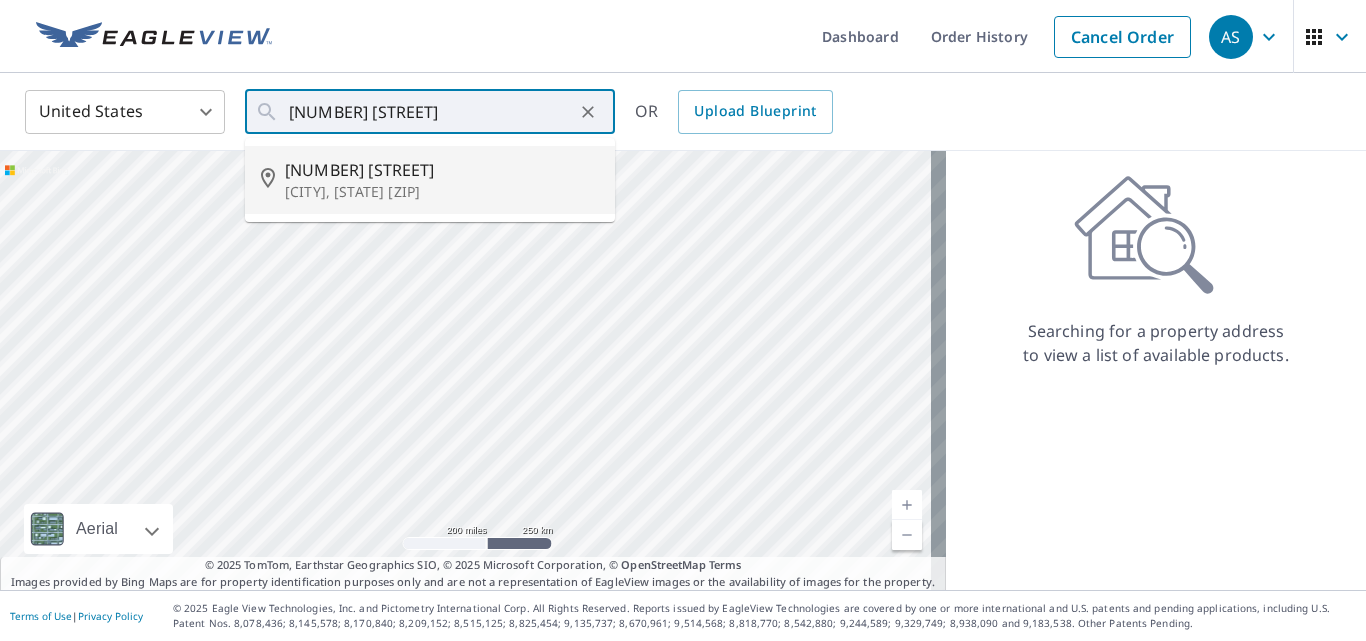 type on "6936 Pine Arbor Dr S Cottage Grove, MN 55016" 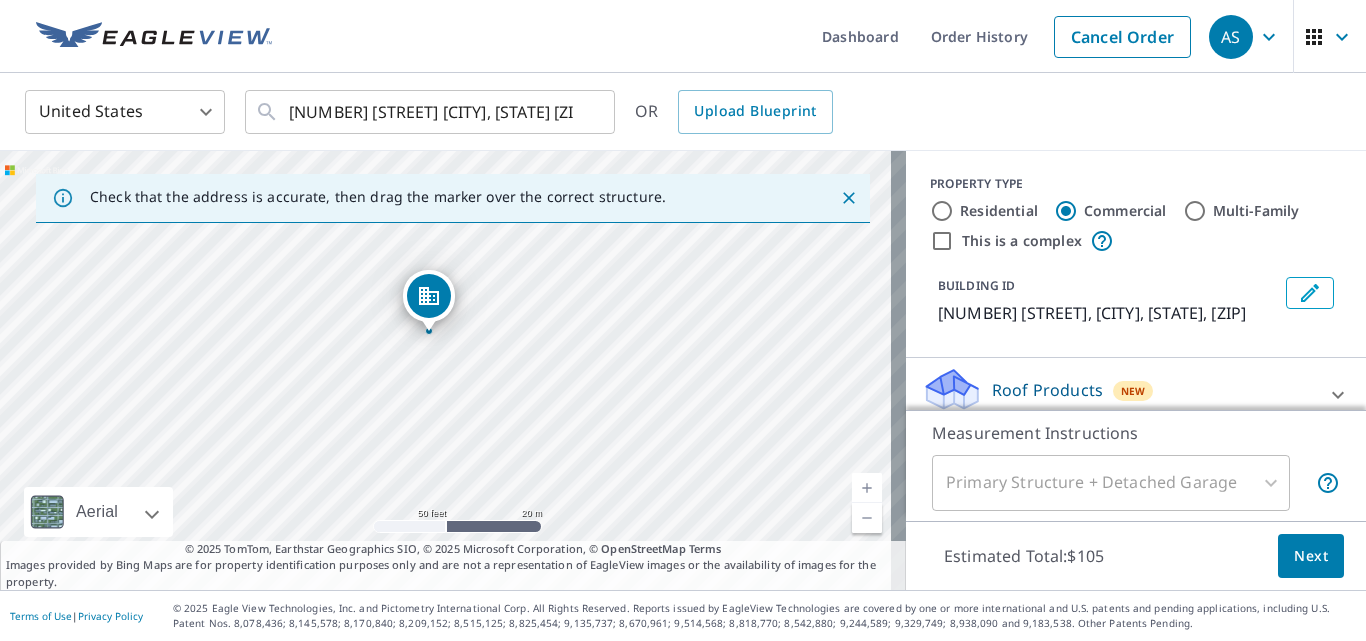 drag, startPoint x: 461, startPoint y: 343, endPoint x: 468, endPoint y: 366, distance: 24.04163 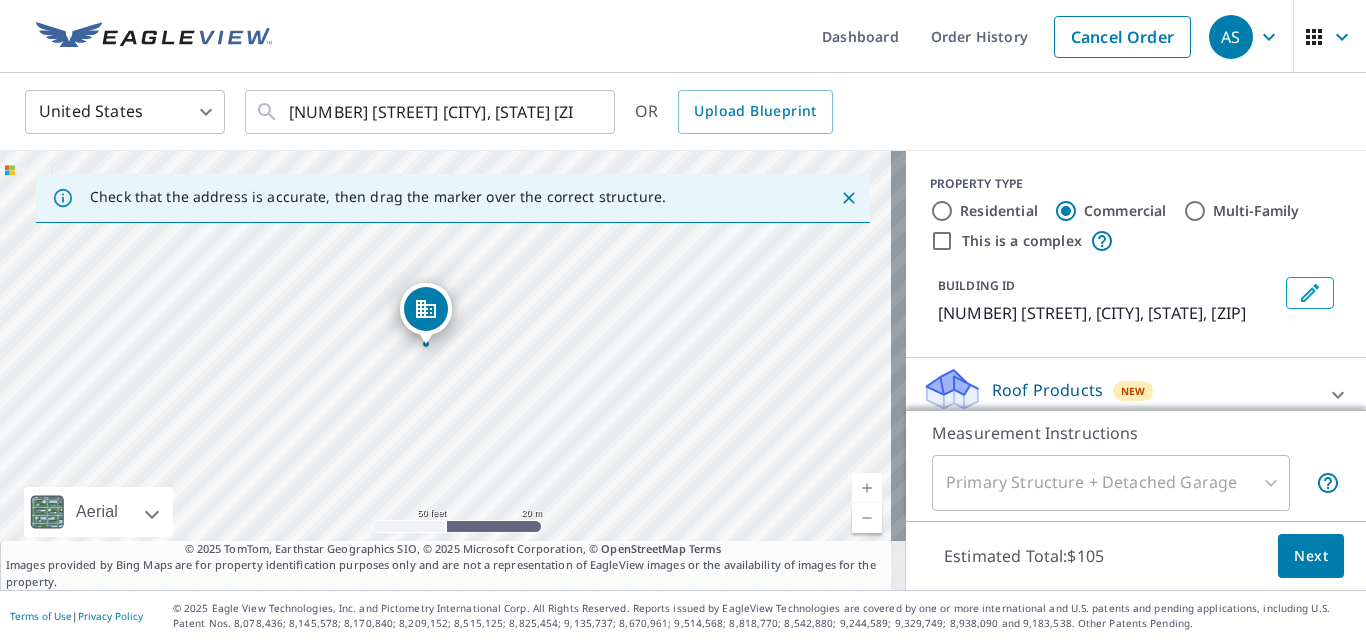 drag, startPoint x: 509, startPoint y: 316, endPoint x: 505, endPoint y: 328, distance: 12.649111 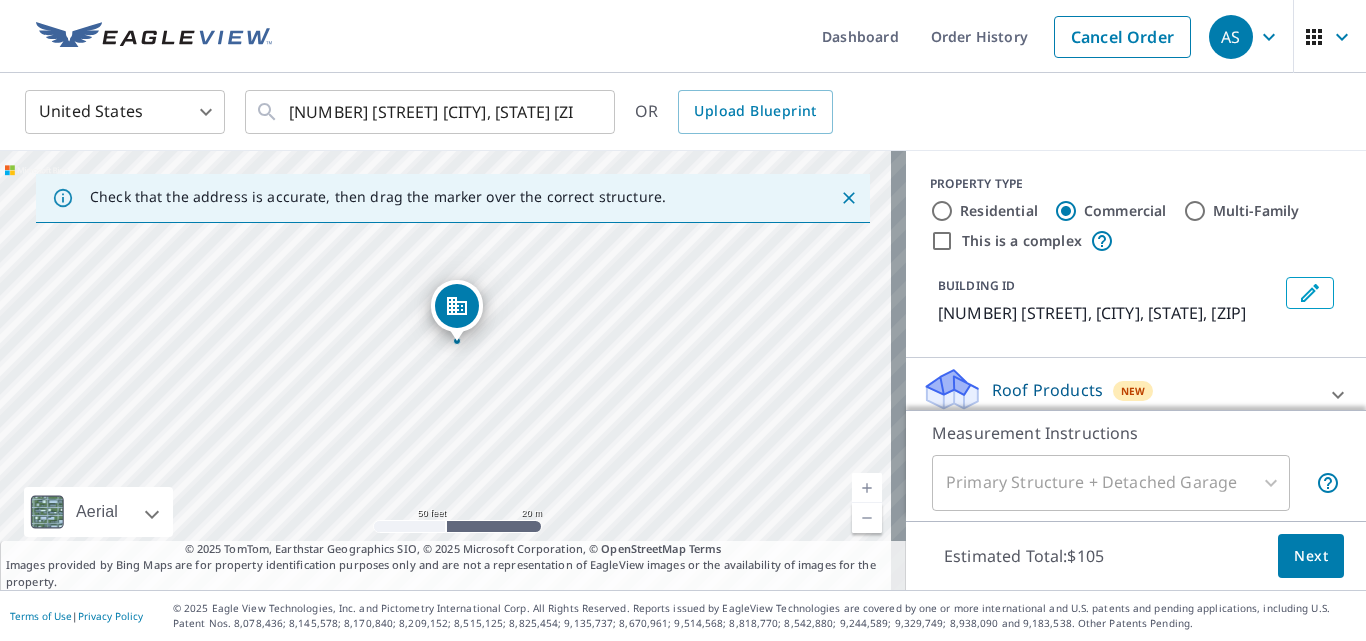 drag, startPoint x: 477, startPoint y: 327, endPoint x: 508, endPoint y: 324, distance: 31.144823 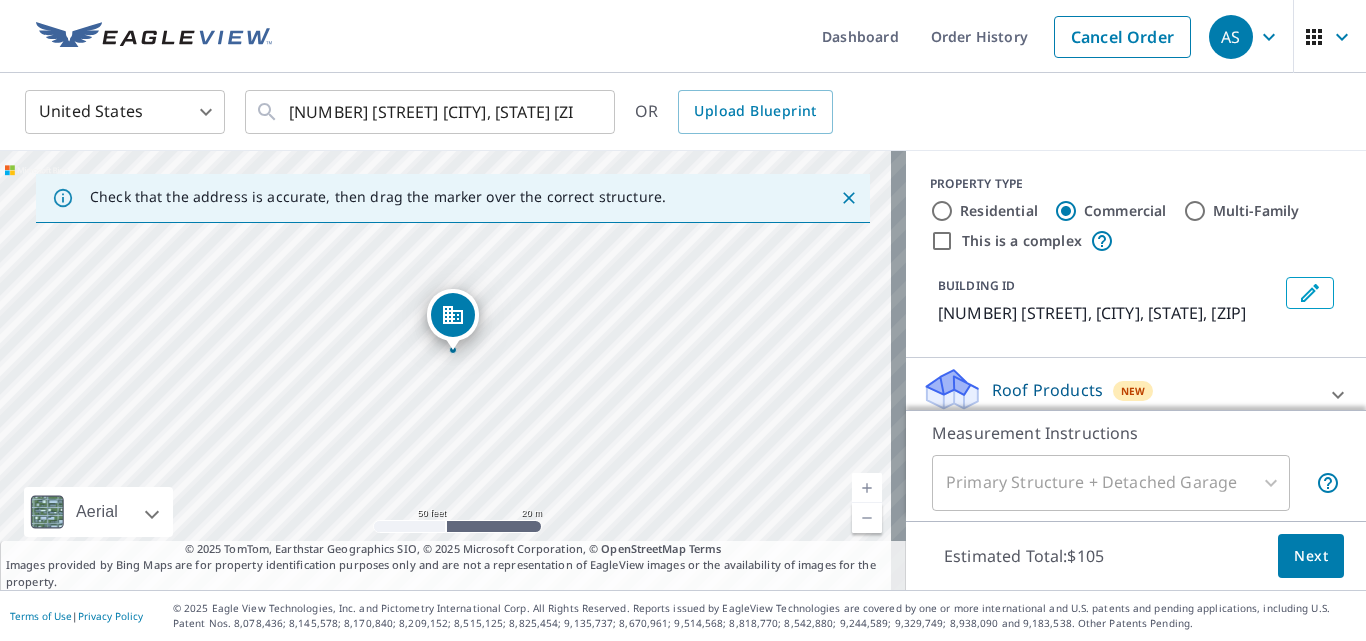 click on "6936 Pine Arbor Dr S Cottage Grove, MN 55016" at bounding box center [453, 370] 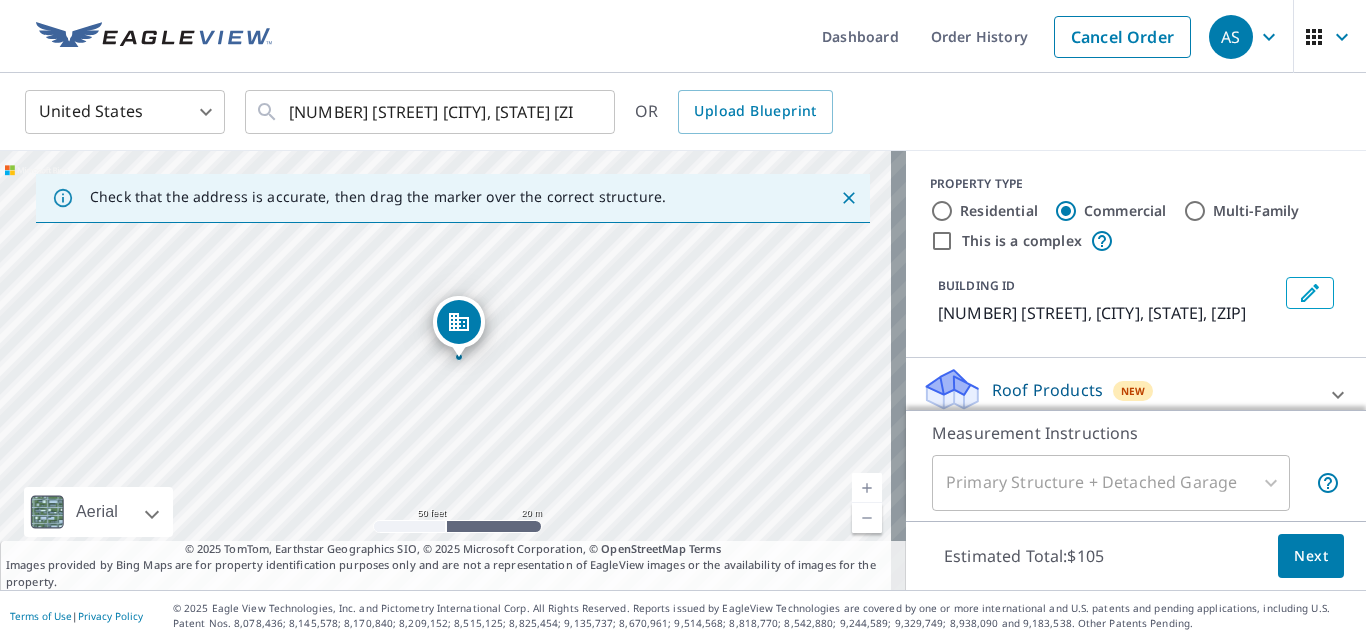 click on "6936 Pine Arbor Dr S Cottage Grove, MN 55016" at bounding box center [453, 370] 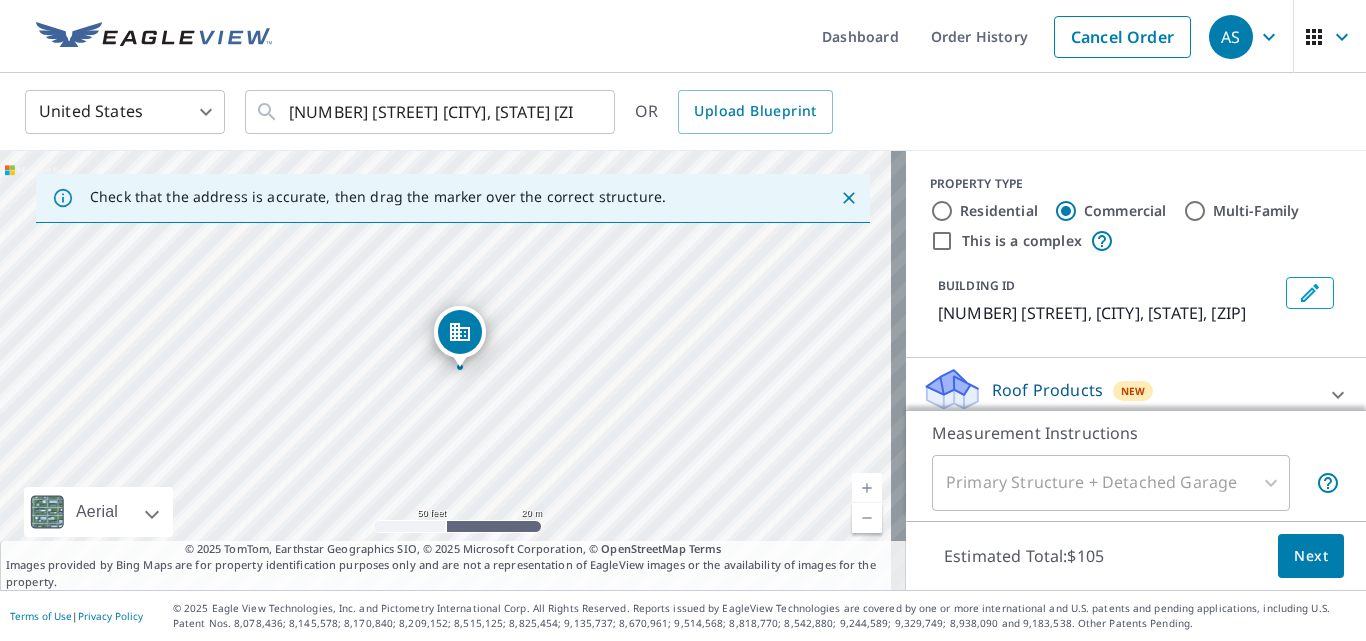 drag, startPoint x: 568, startPoint y: 358, endPoint x: 569, endPoint y: 368, distance: 10.049875 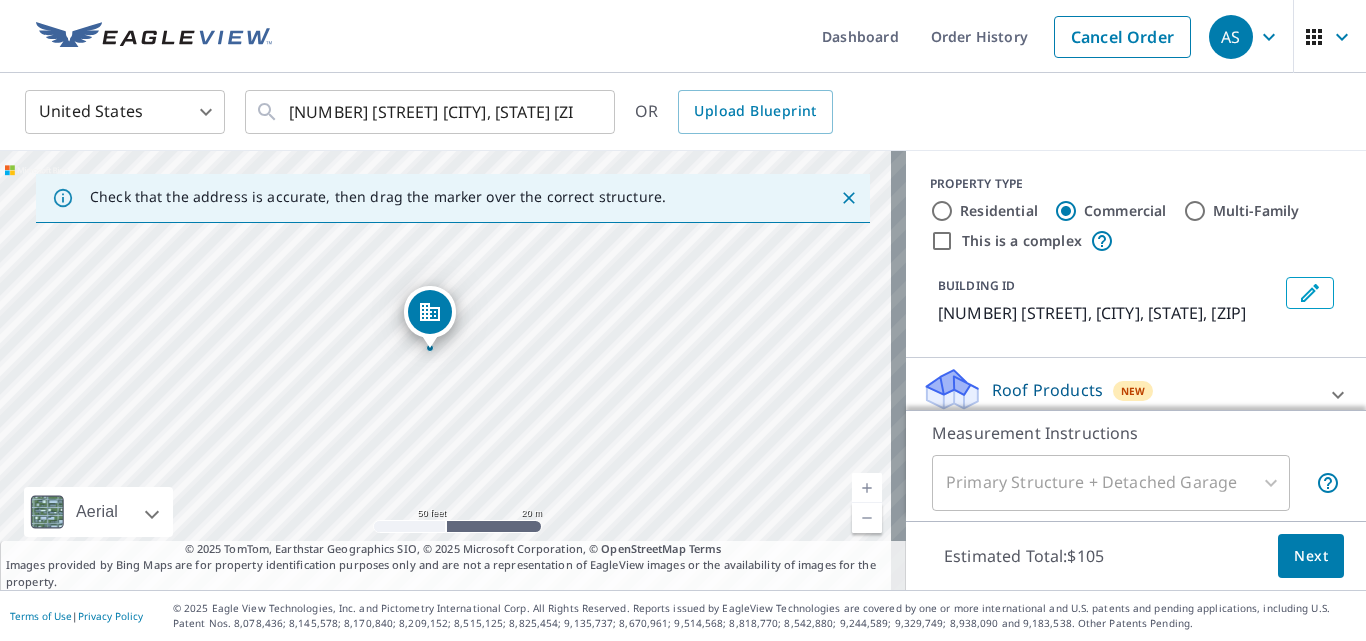 drag, startPoint x: 637, startPoint y: 412, endPoint x: 621, endPoint y: 393, distance: 24.839485 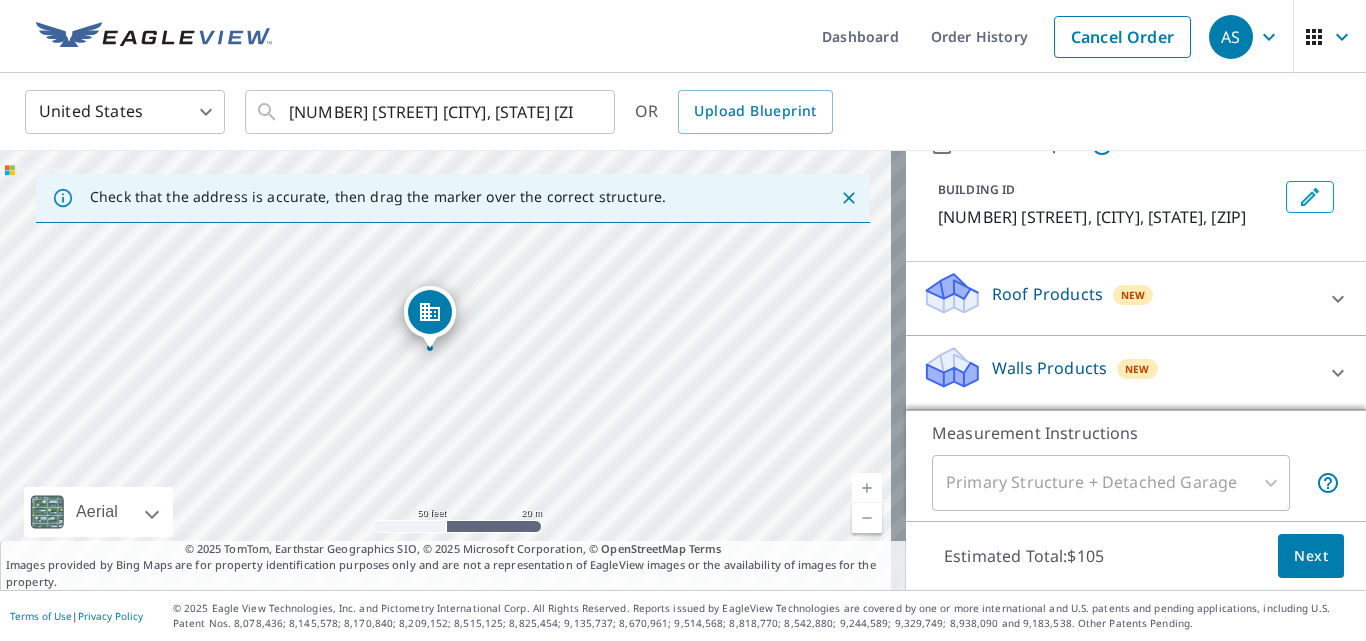 scroll, scrollTop: 120, scrollLeft: 0, axis: vertical 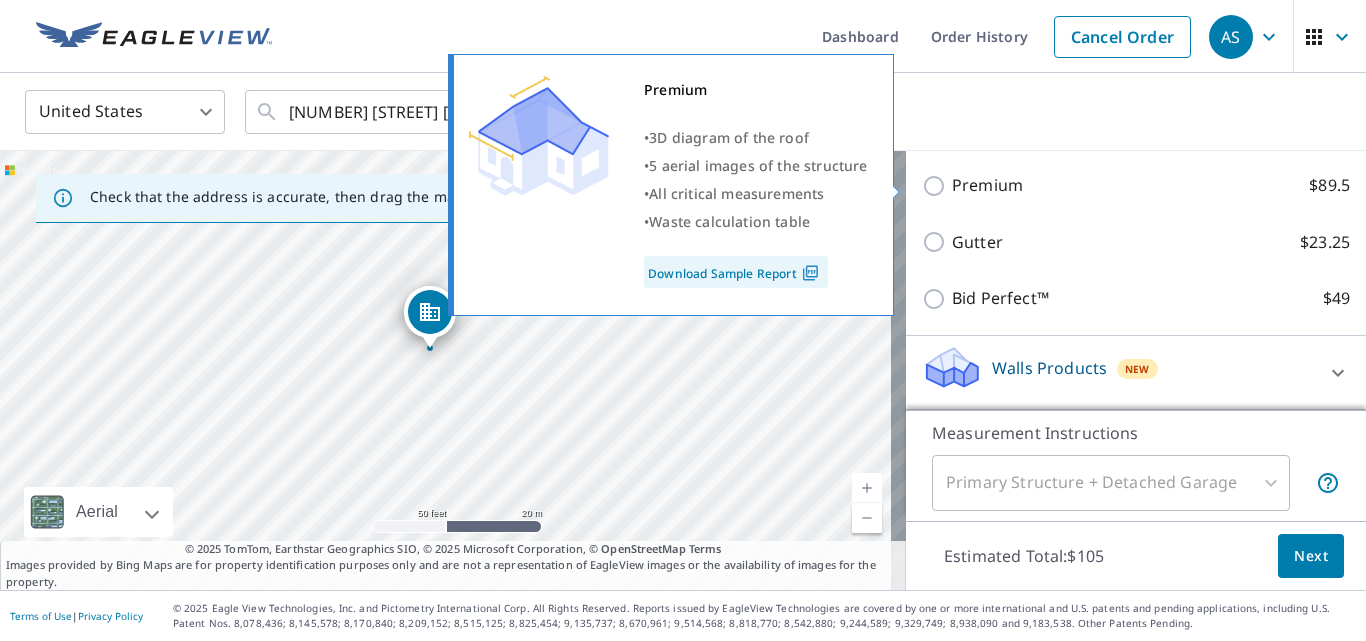 click on "Premium $89.5" at bounding box center (937, 186) 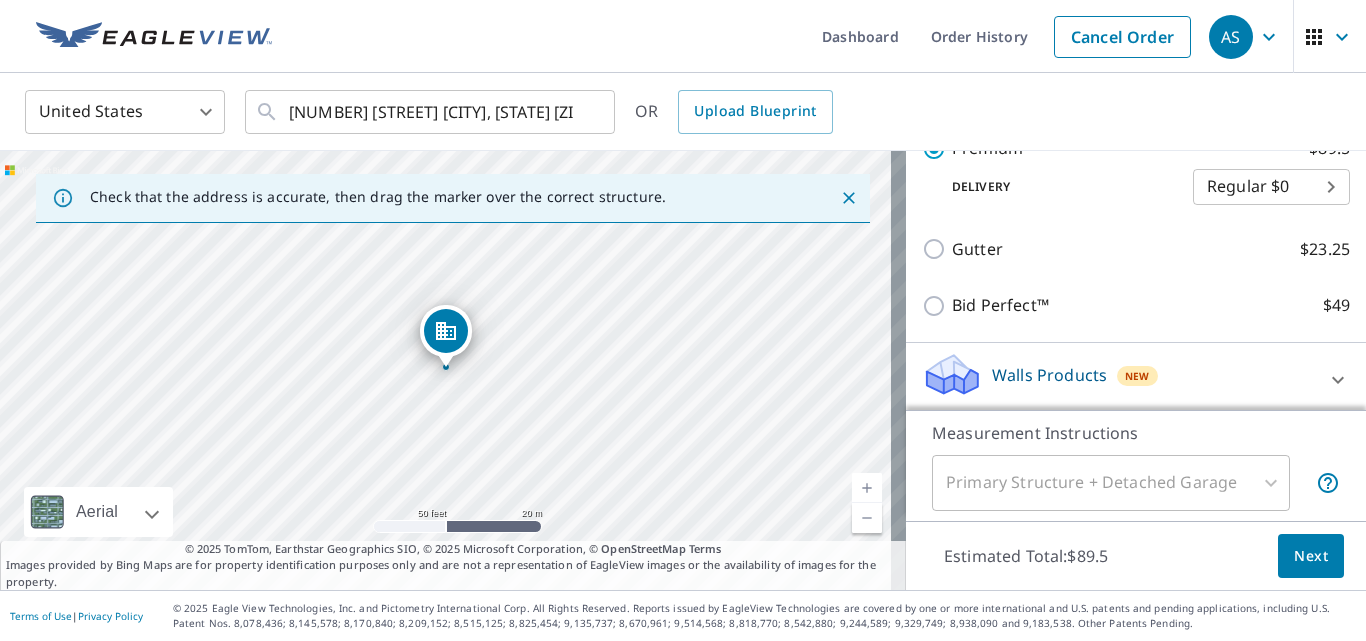 scroll, scrollTop: 355, scrollLeft: 0, axis: vertical 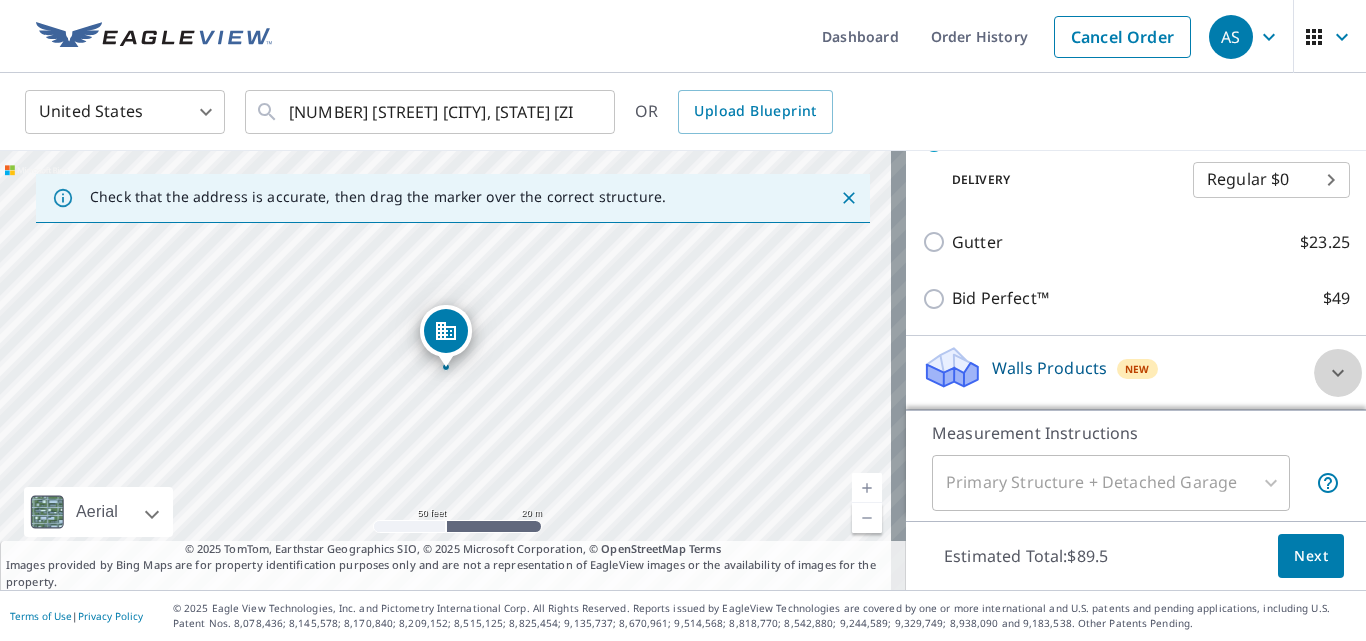 click 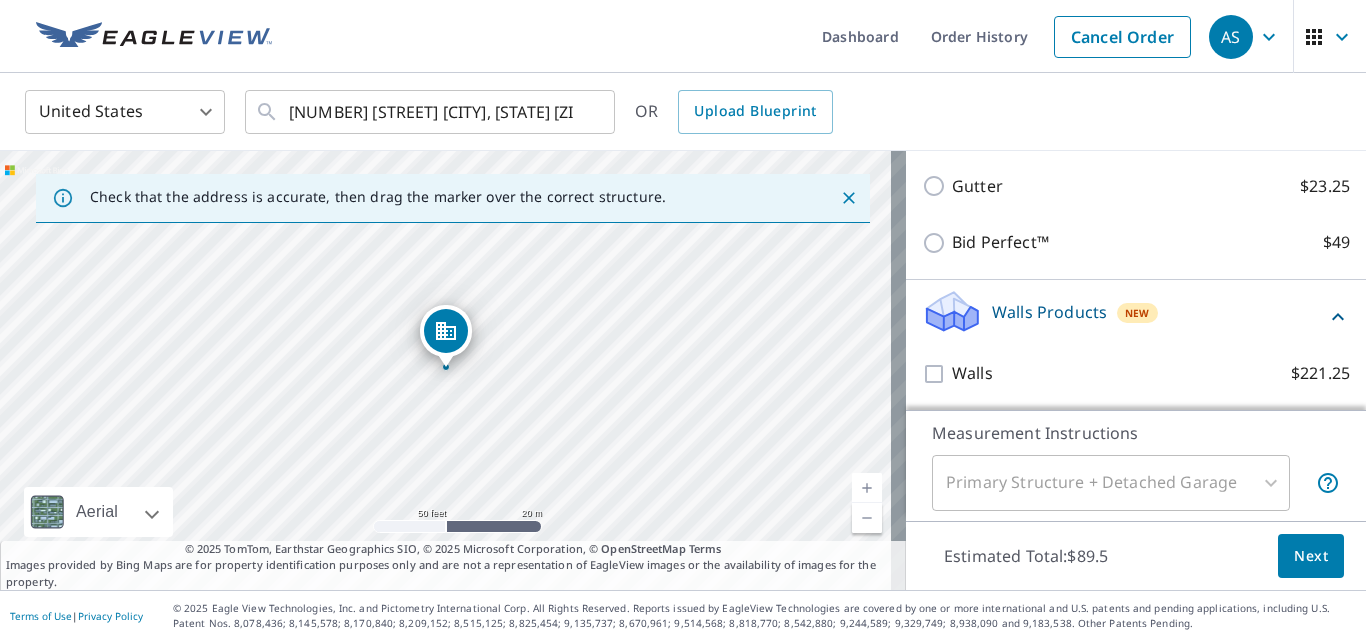 scroll, scrollTop: 412, scrollLeft: 0, axis: vertical 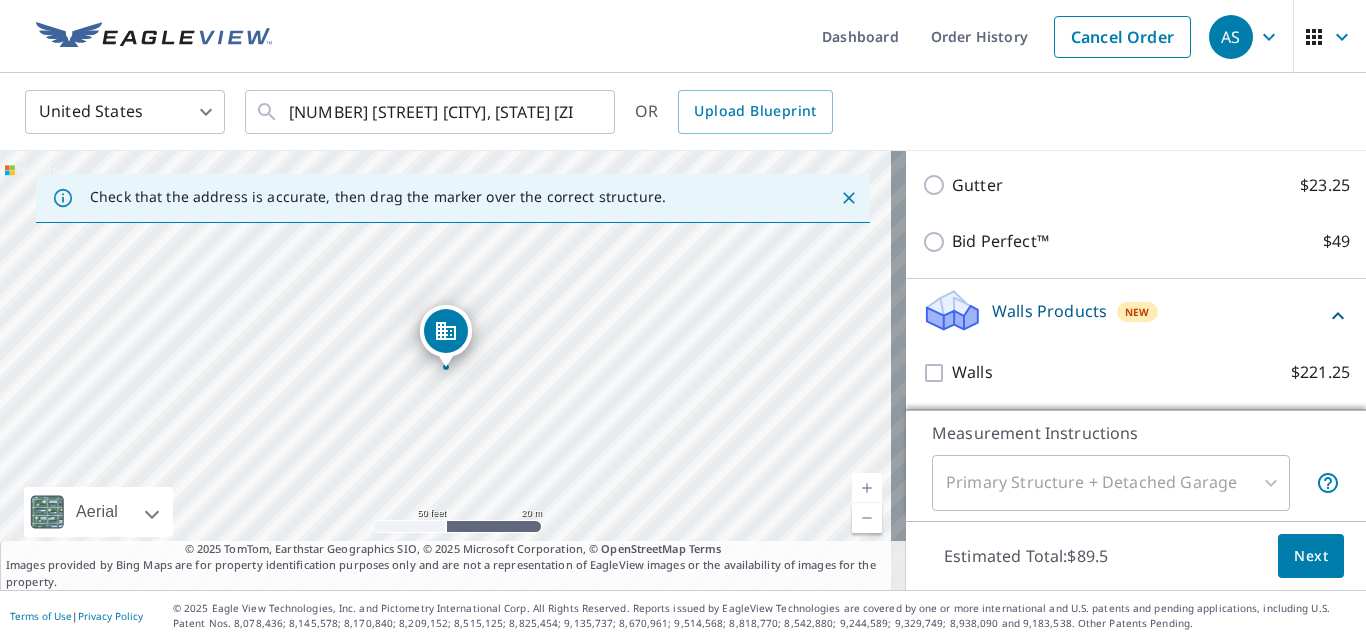 click 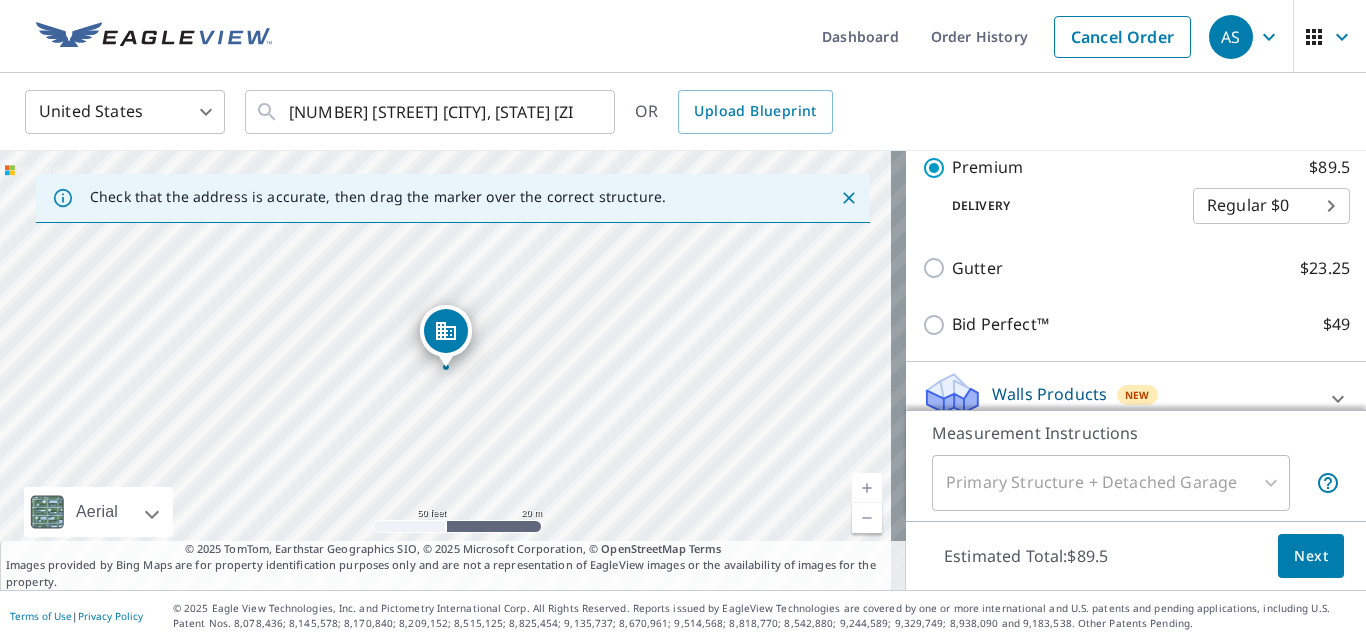 scroll, scrollTop: 255, scrollLeft: 0, axis: vertical 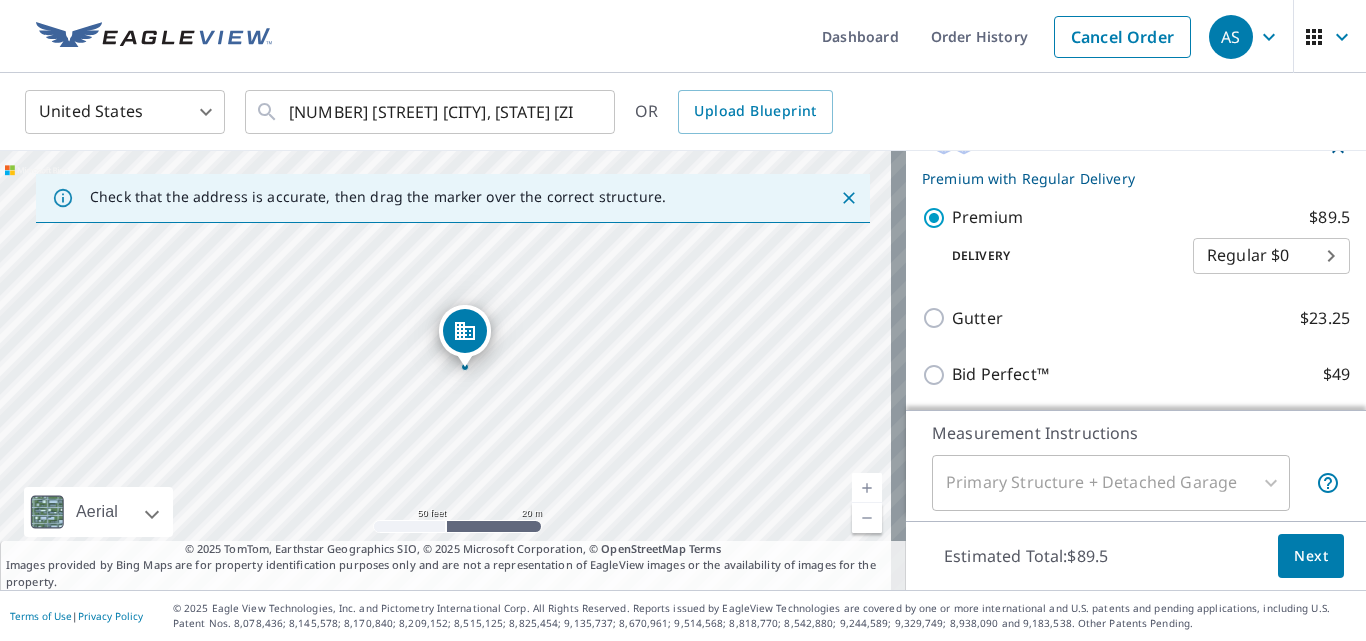 click on "6936 Pine Arbor Dr S Cottage Grove, MN 55016" at bounding box center (453, 370) 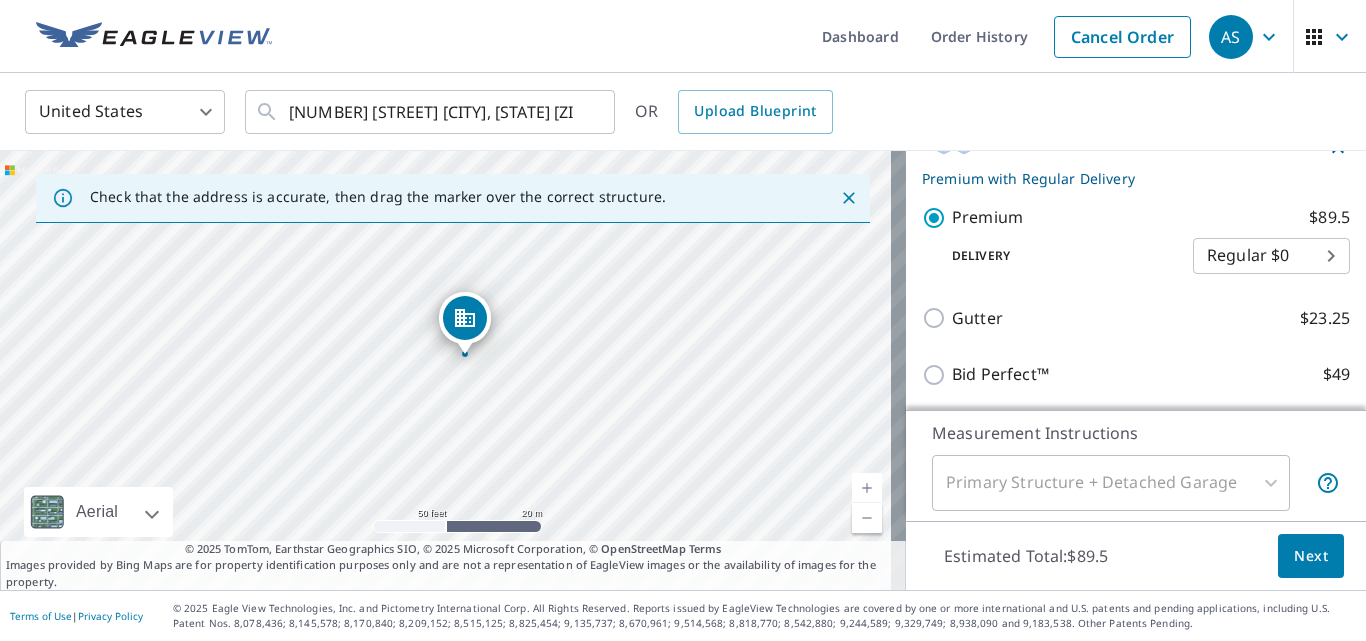 drag, startPoint x: 601, startPoint y: 381, endPoint x: 601, endPoint y: 368, distance: 13 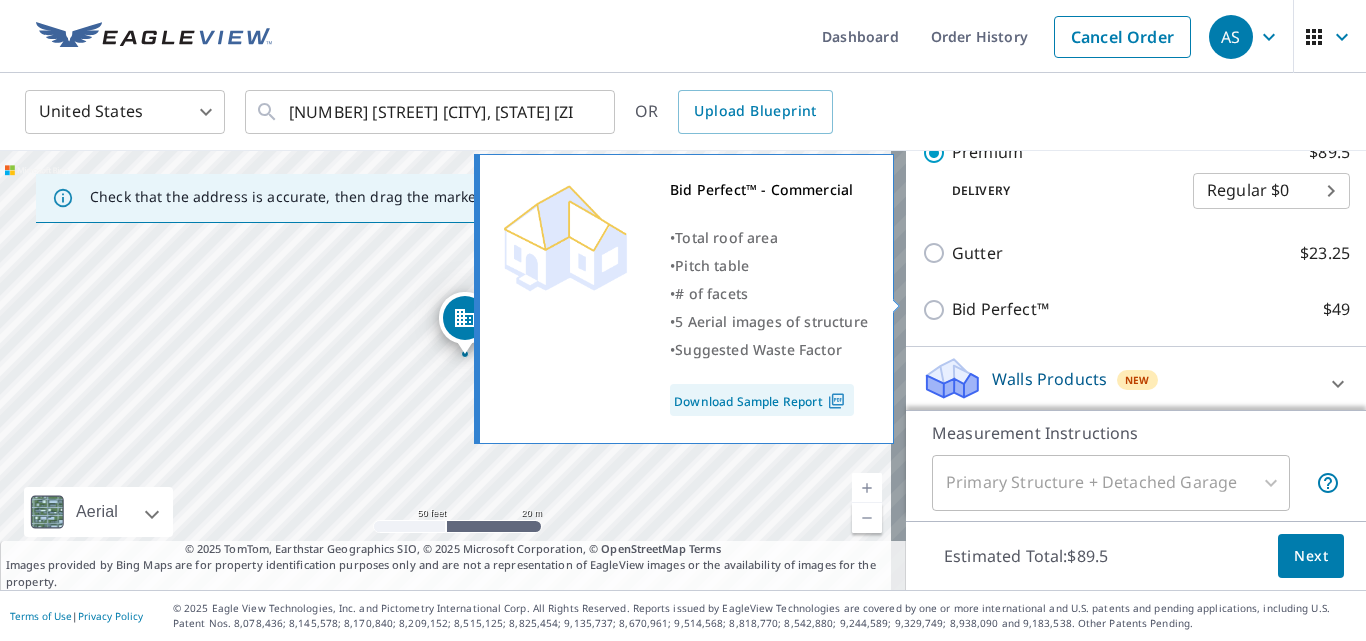 scroll, scrollTop: 355, scrollLeft: 0, axis: vertical 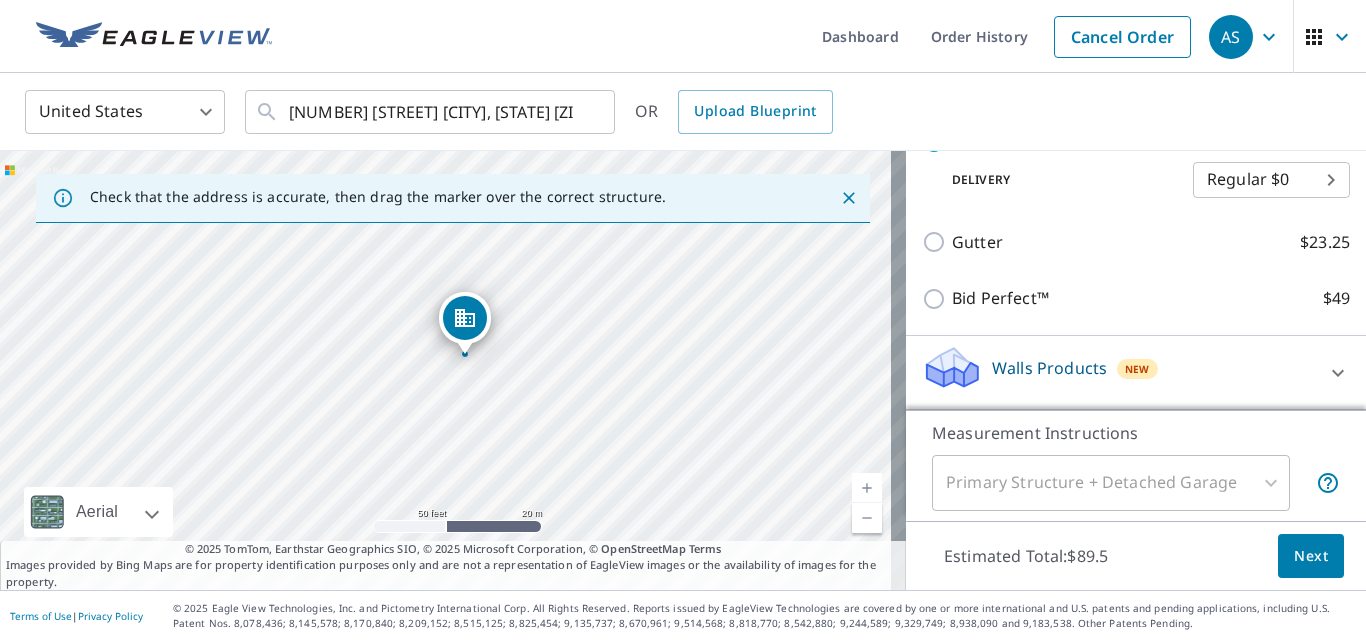 click 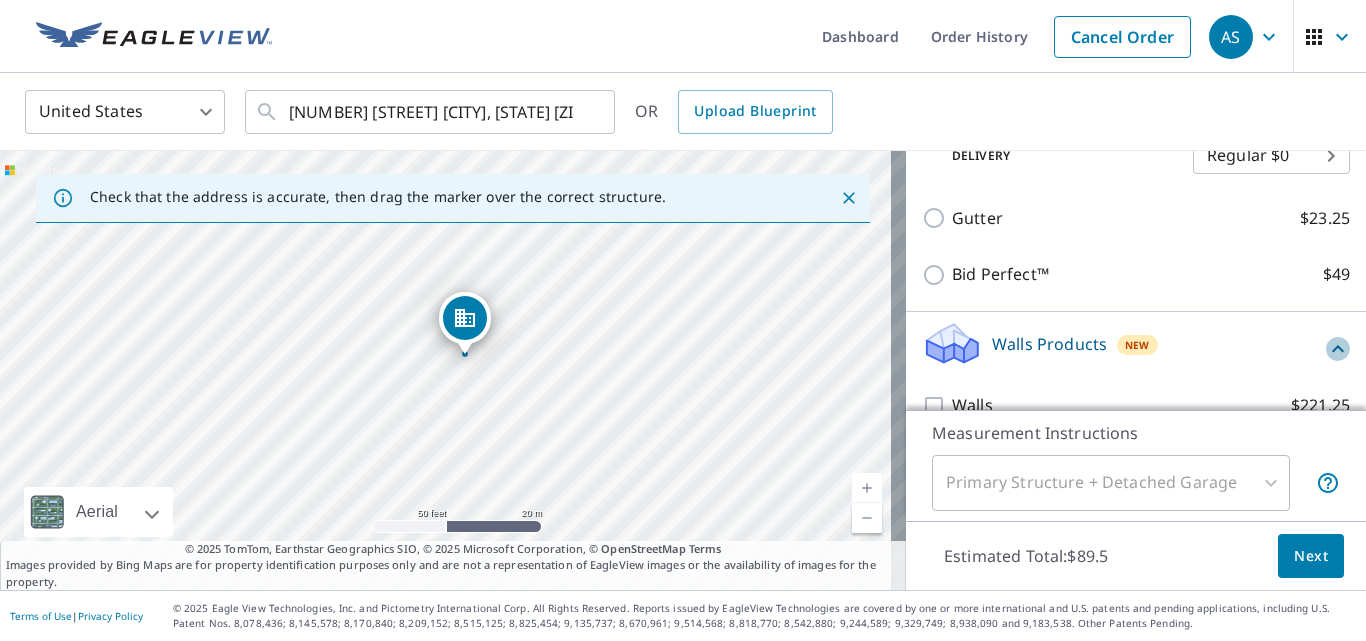 click 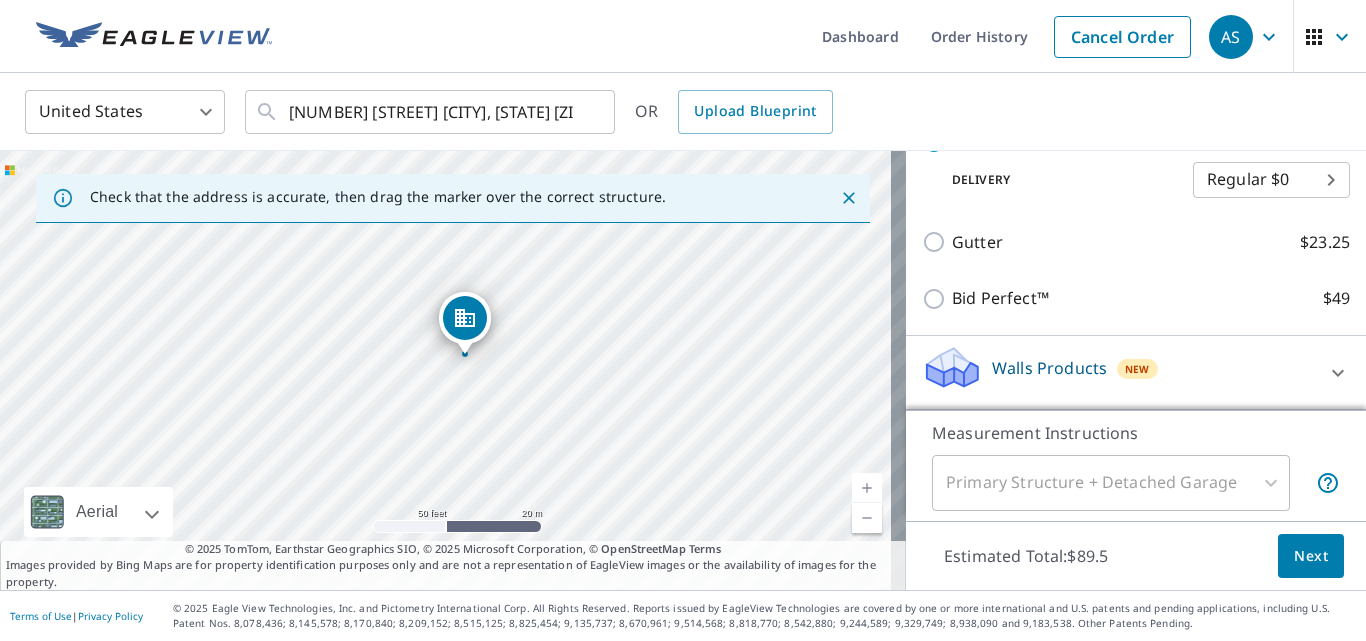 click 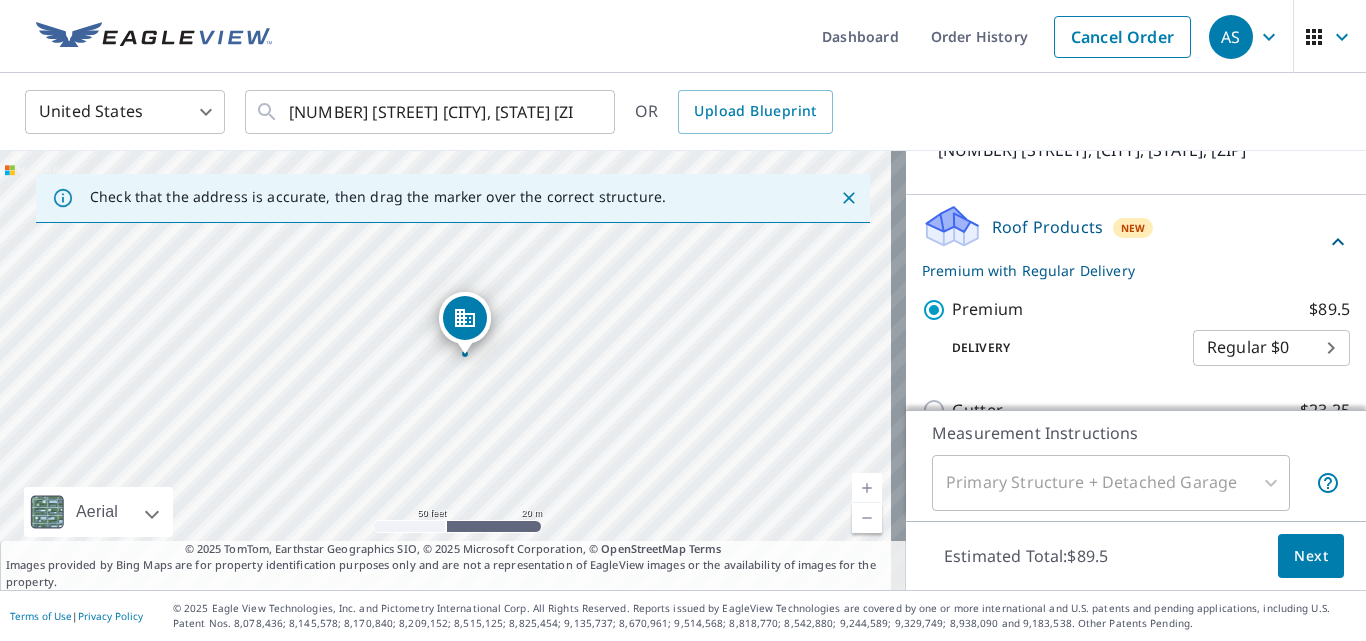 scroll, scrollTop: 212, scrollLeft: 0, axis: vertical 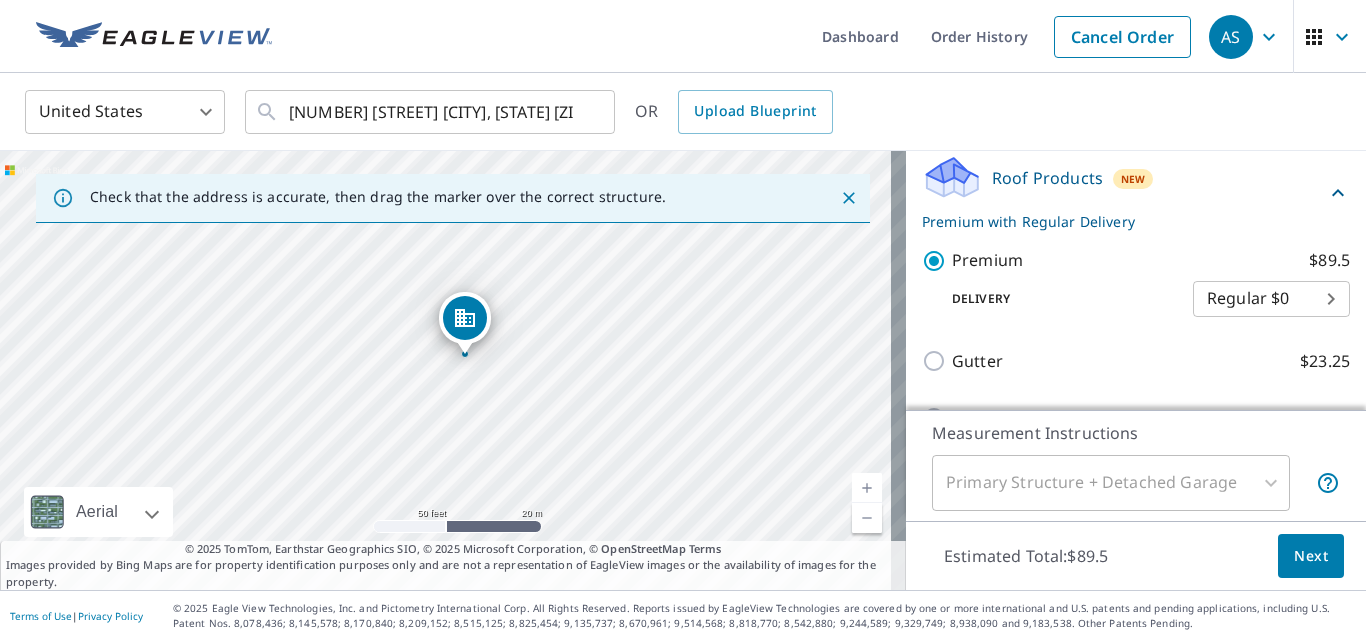 click on "Next" at bounding box center (1311, 556) 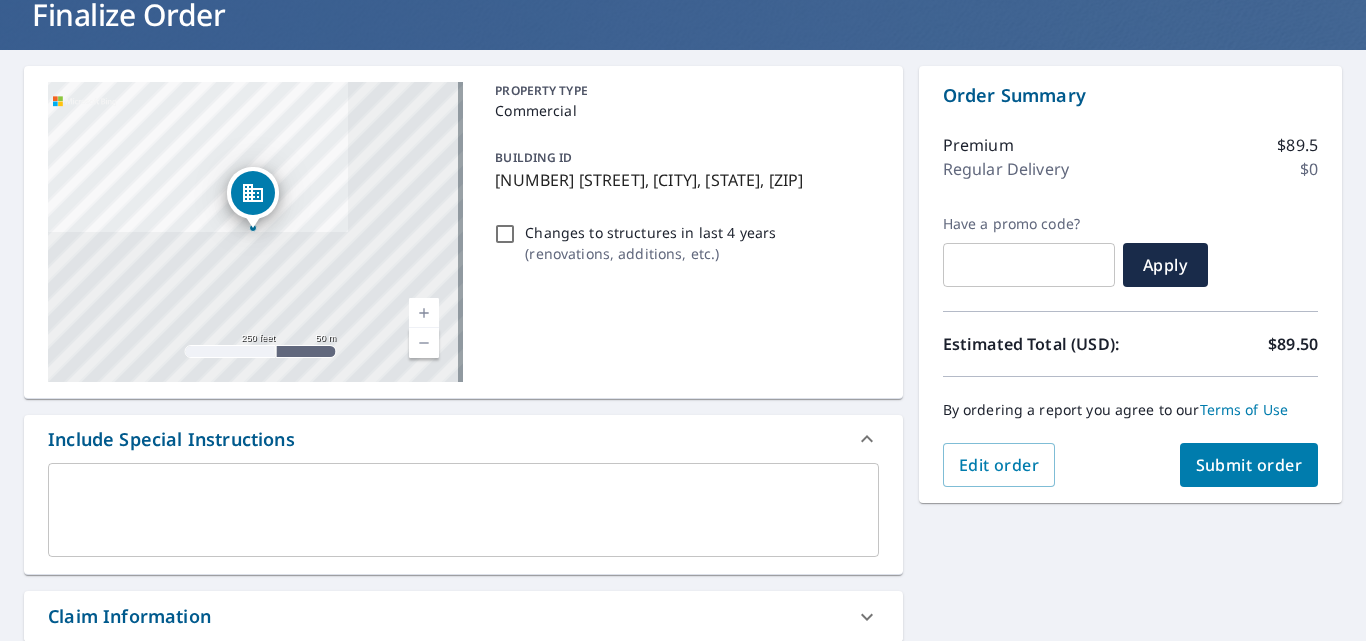 scroll, scrollTop: 100, scrollLeft: 0, axis: vertical 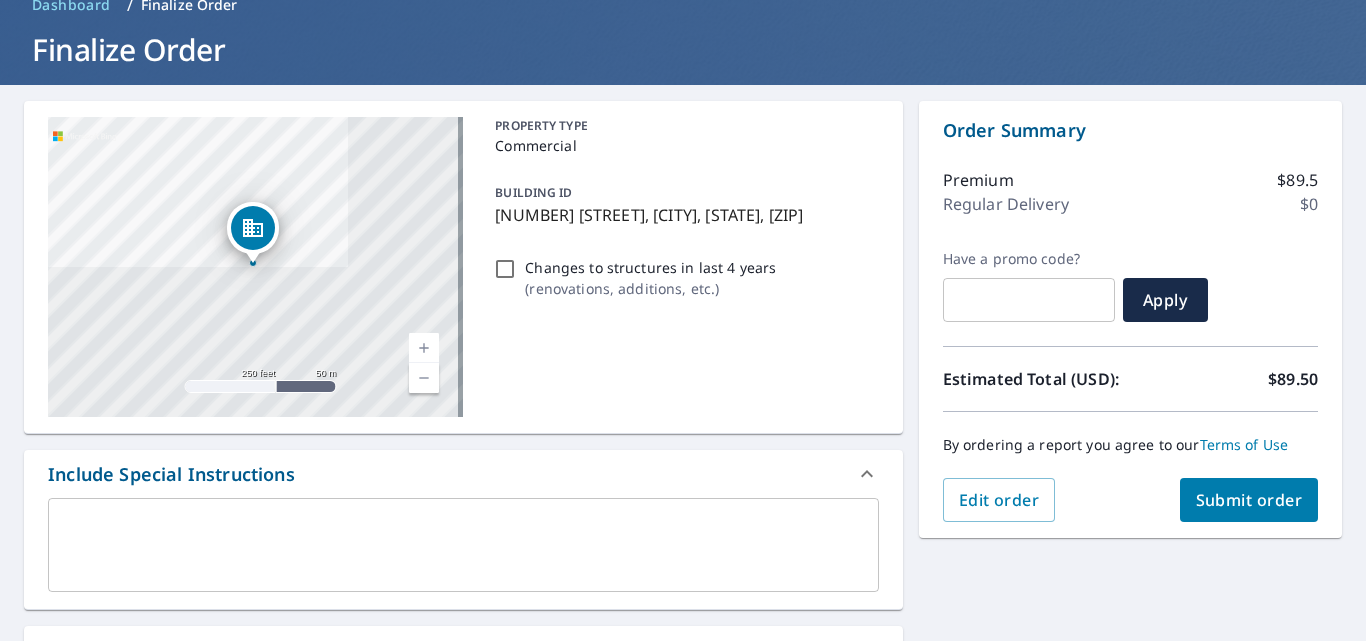 click on "Changes to structures in last 4 years ( renovations, additions, etc. )" at bounding box center [505, 269] 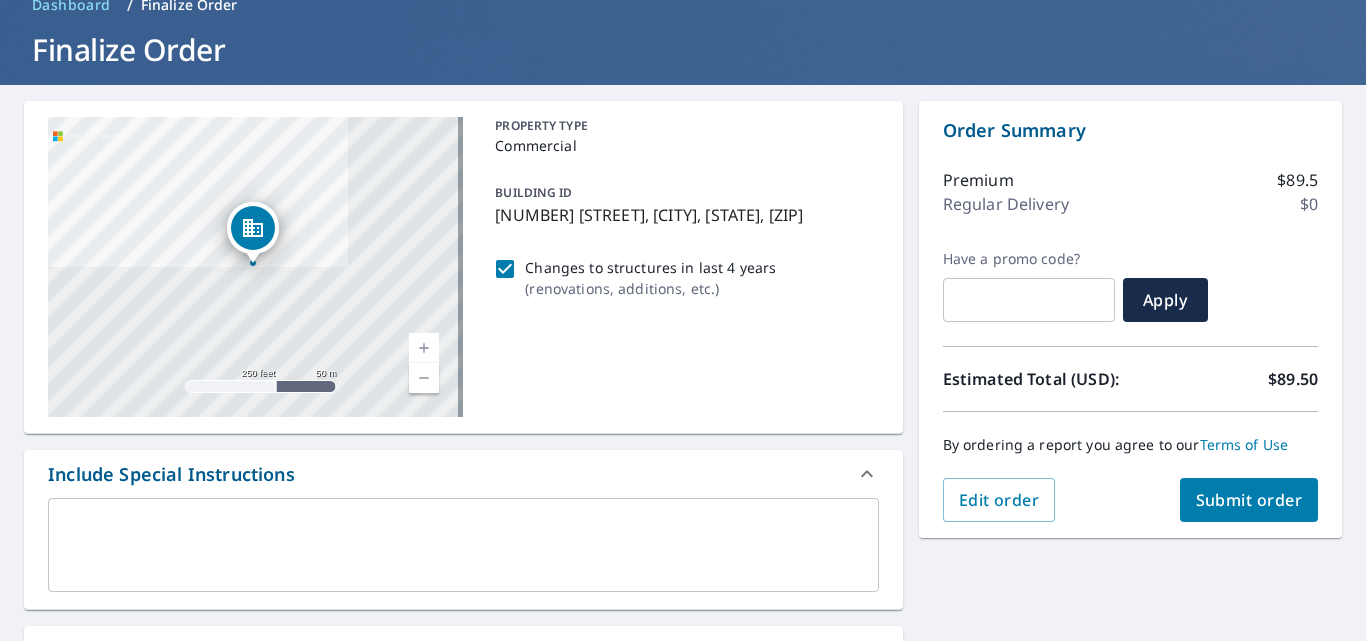 click on "Submit order" at bounding box center [1249, 500] 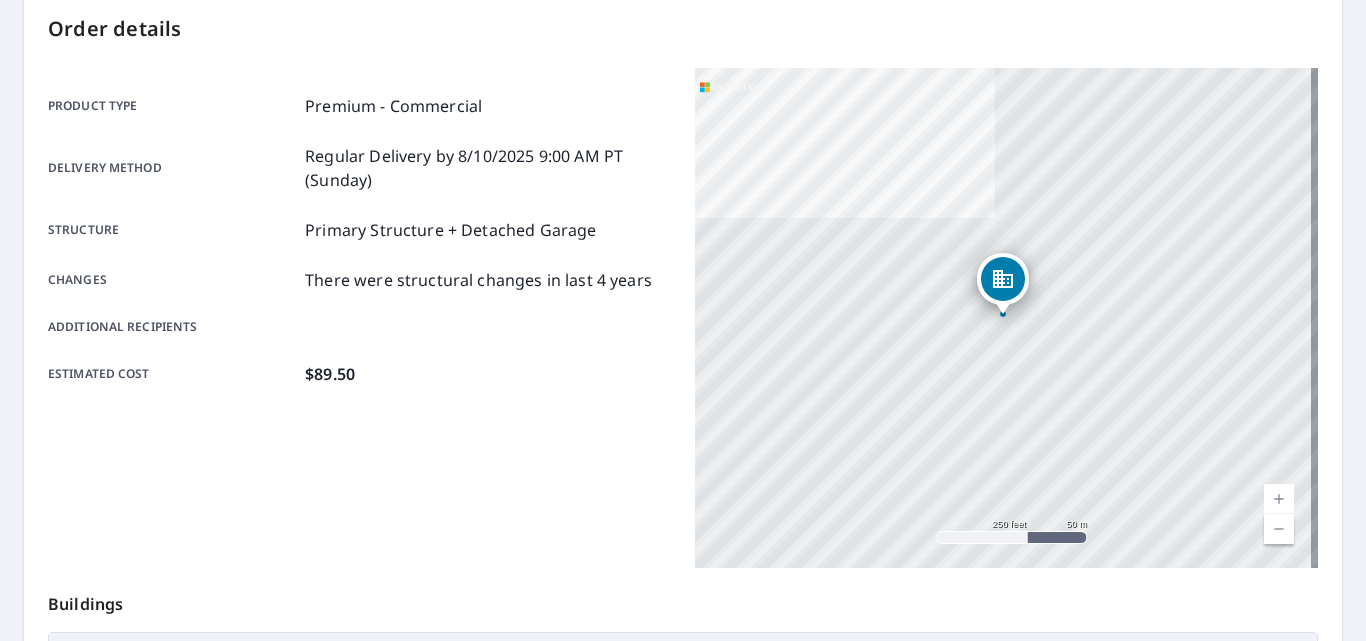 scroll, scrollTop: 200, scrollLeft: 0, axis: vertical 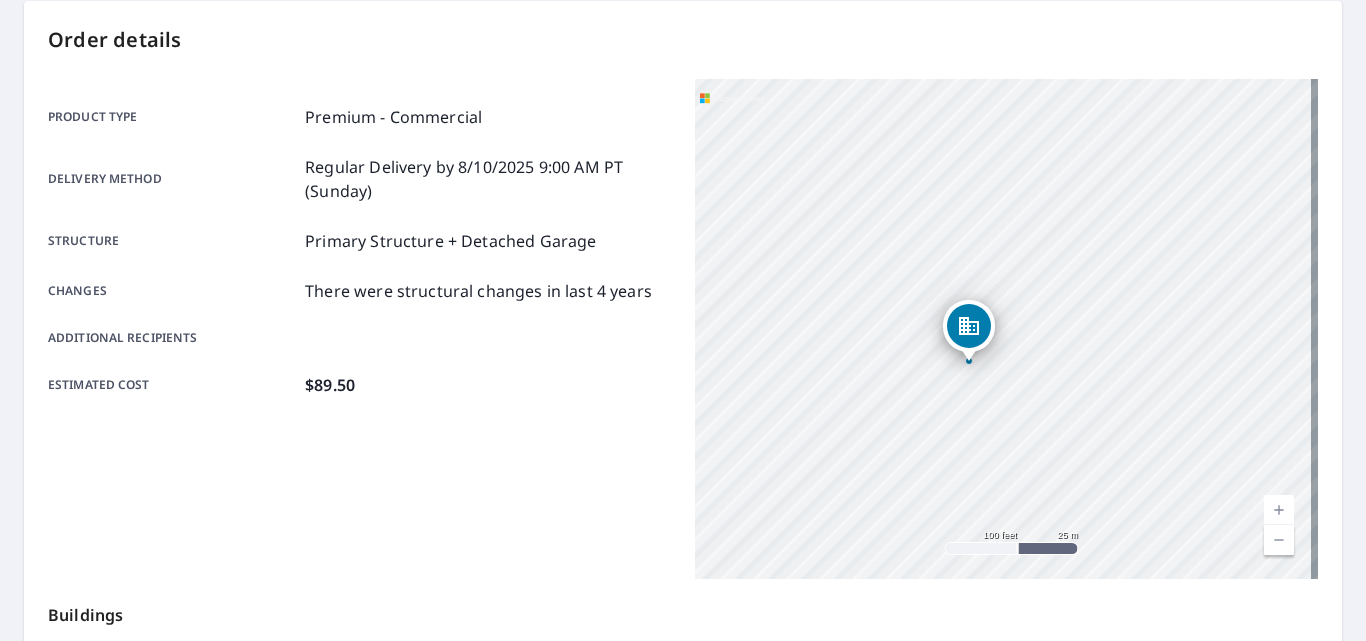 drag, startPoint x: 1135, startPoint y: 414, endPoint x: 905, endPoint y: 393, distance: 230.95671 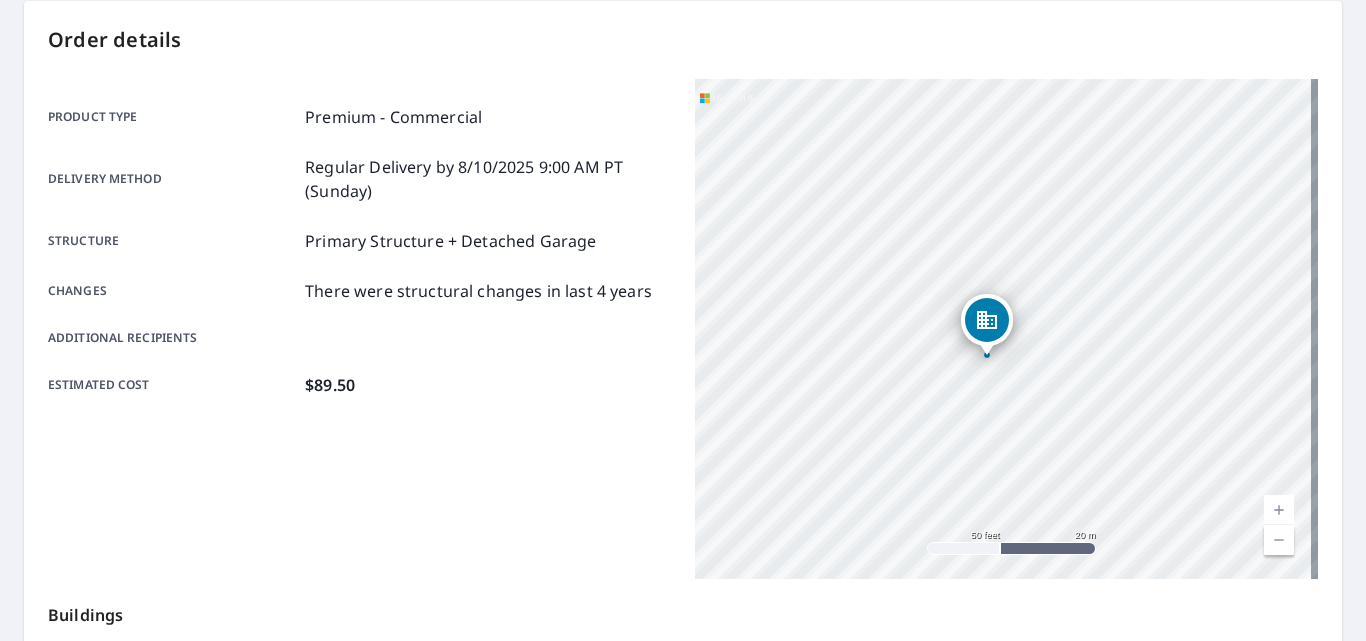 drag, startPoint x: 933, startPoint y: 402, endPoint x: 937, endPoint y: 424, distance: 22.36068 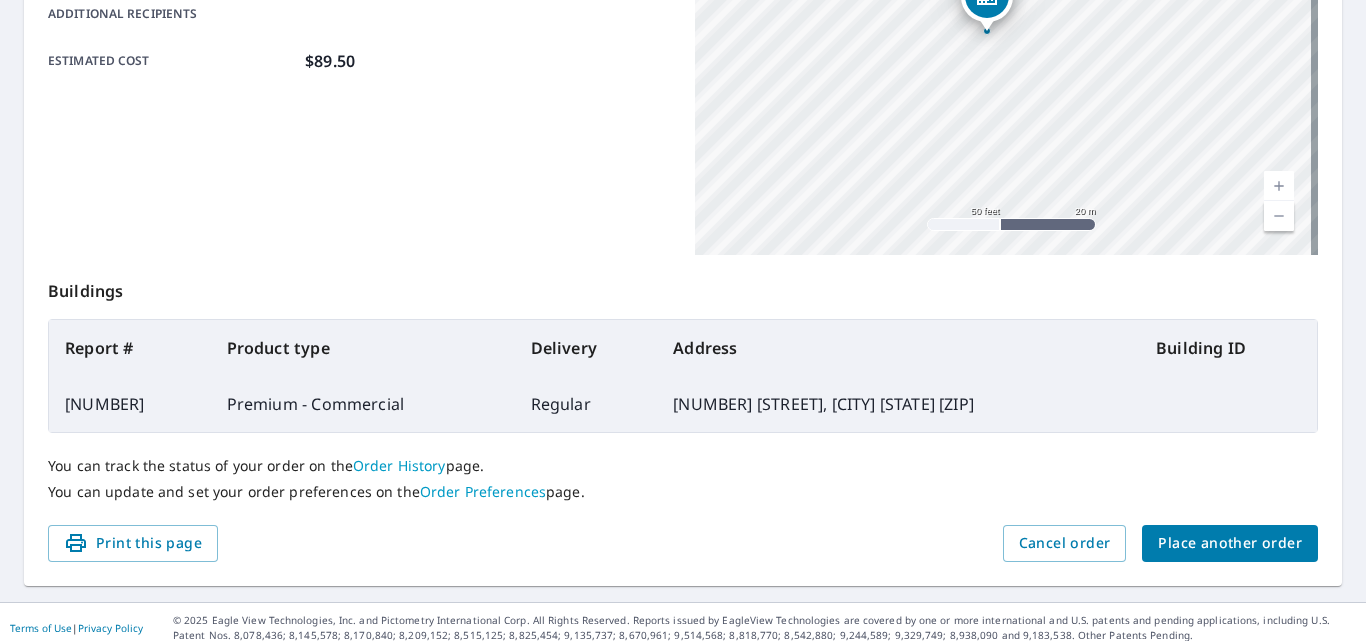 scroll, scrollTop: 536, scrollLeft: 0, axis: vertical 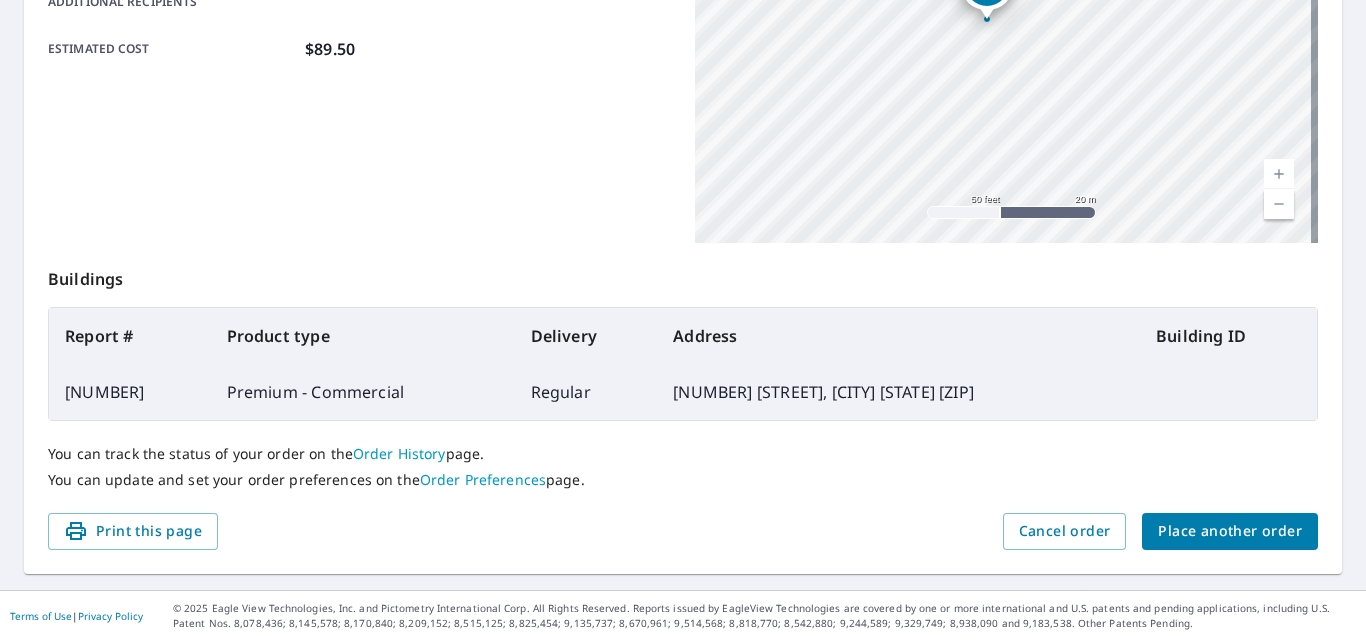 click on "Order History" at bounding box center (399, 453) 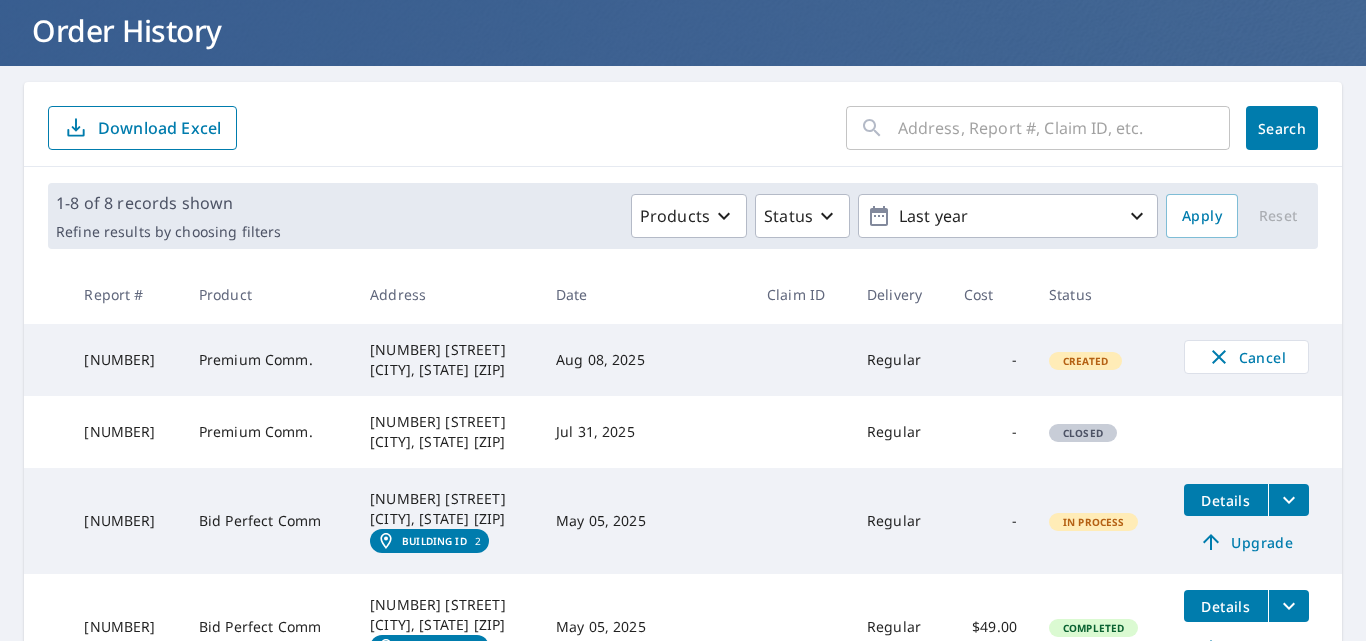 scroll, scrollTop: 0, scrollLeft: 0, axis: both 